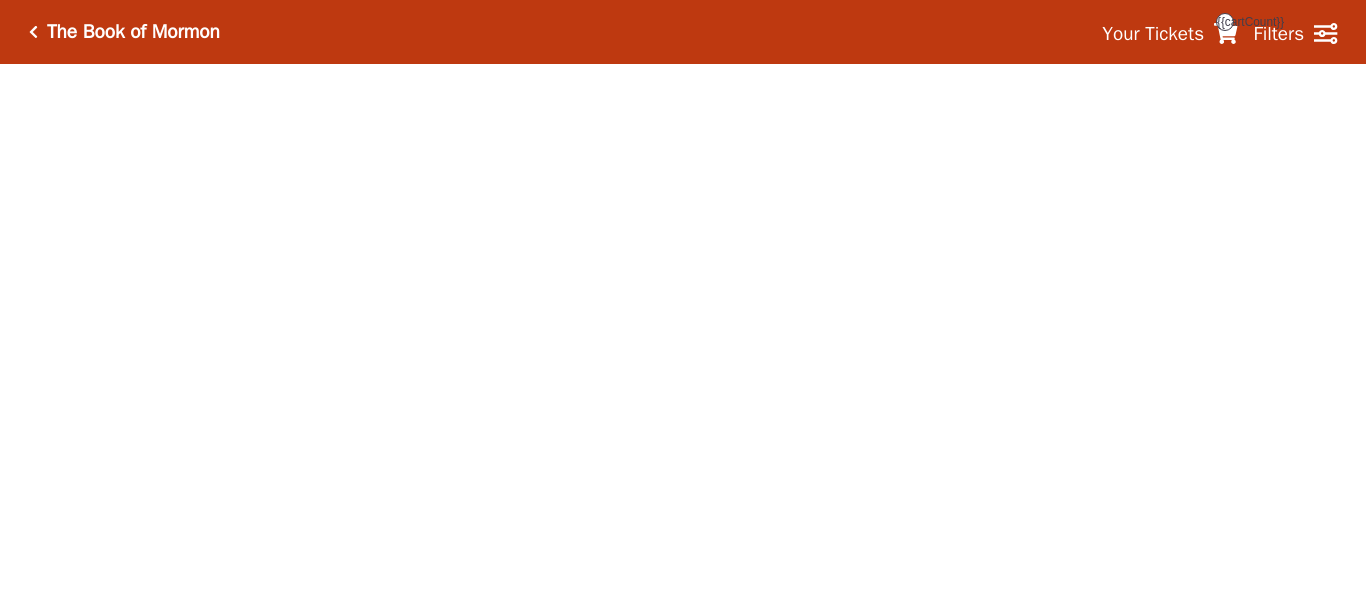 scroll, scrollTop: 0, scrollLeft: 0, axis: both 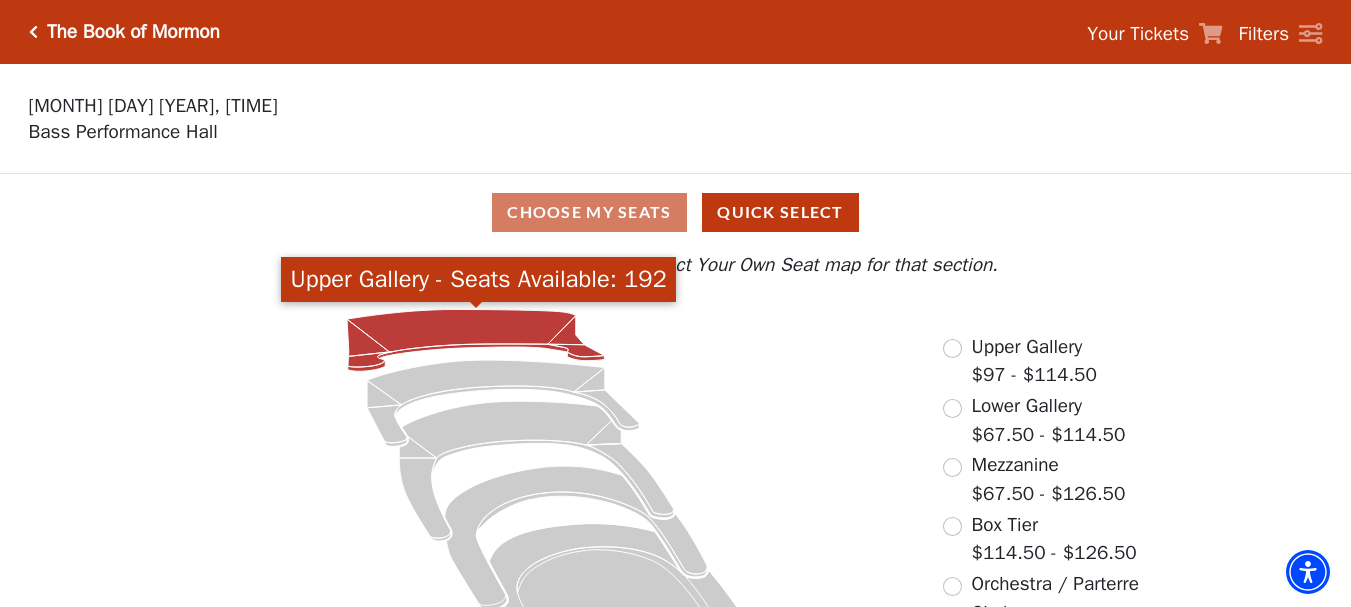 click 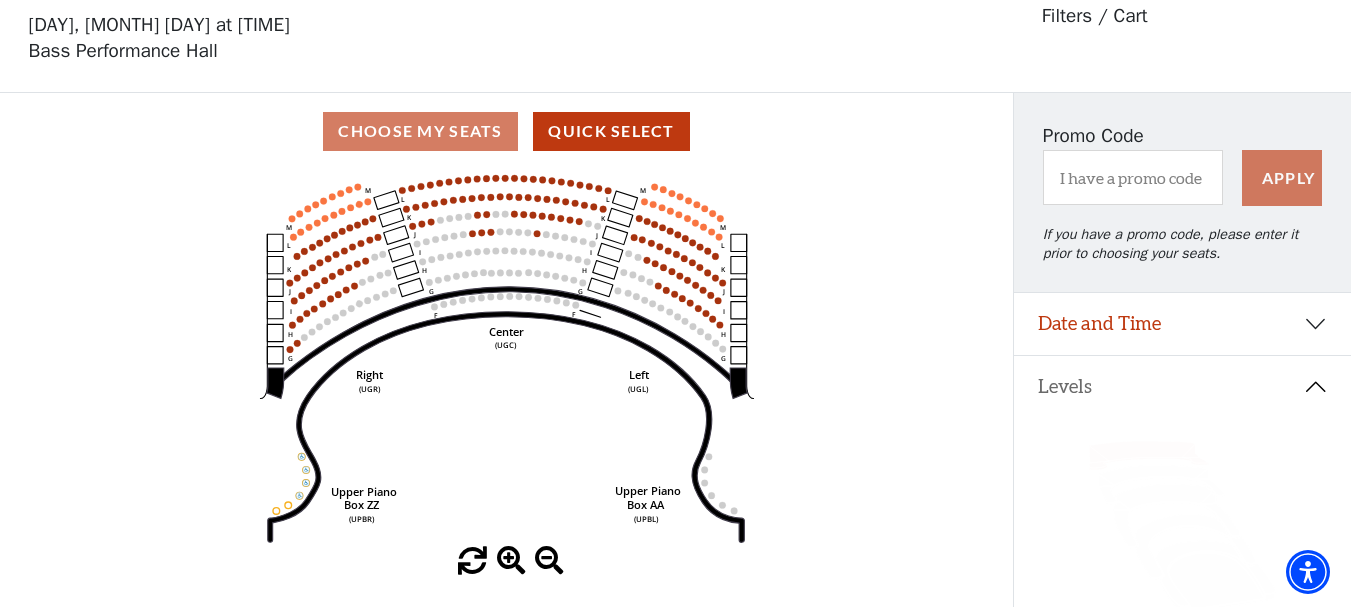 scroll, scrollTop: 93, scrollLeft: 0, axis: vertical 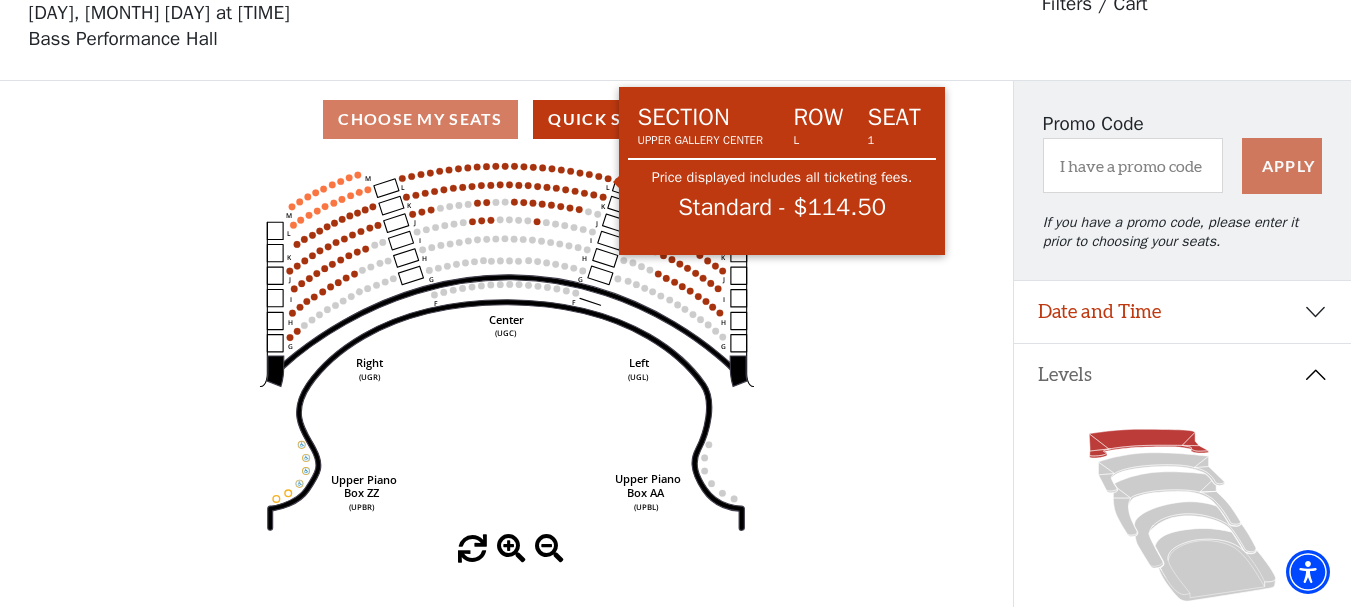 click 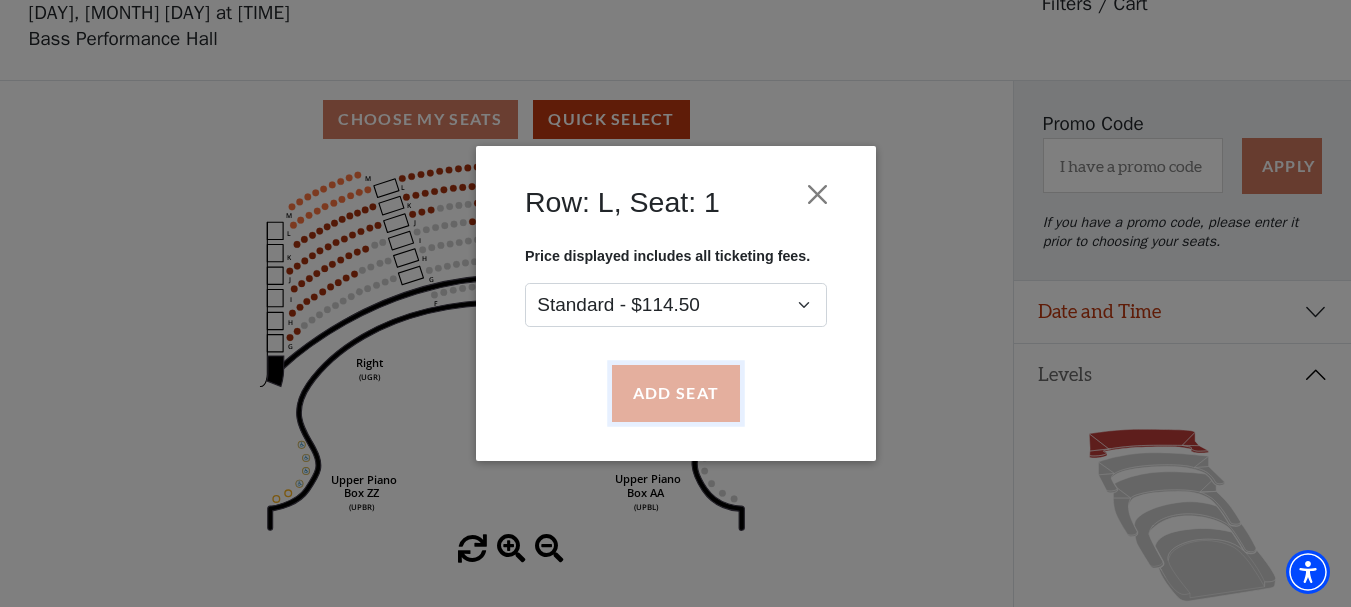click on "Add Seat" at bounding box center (675, 394) 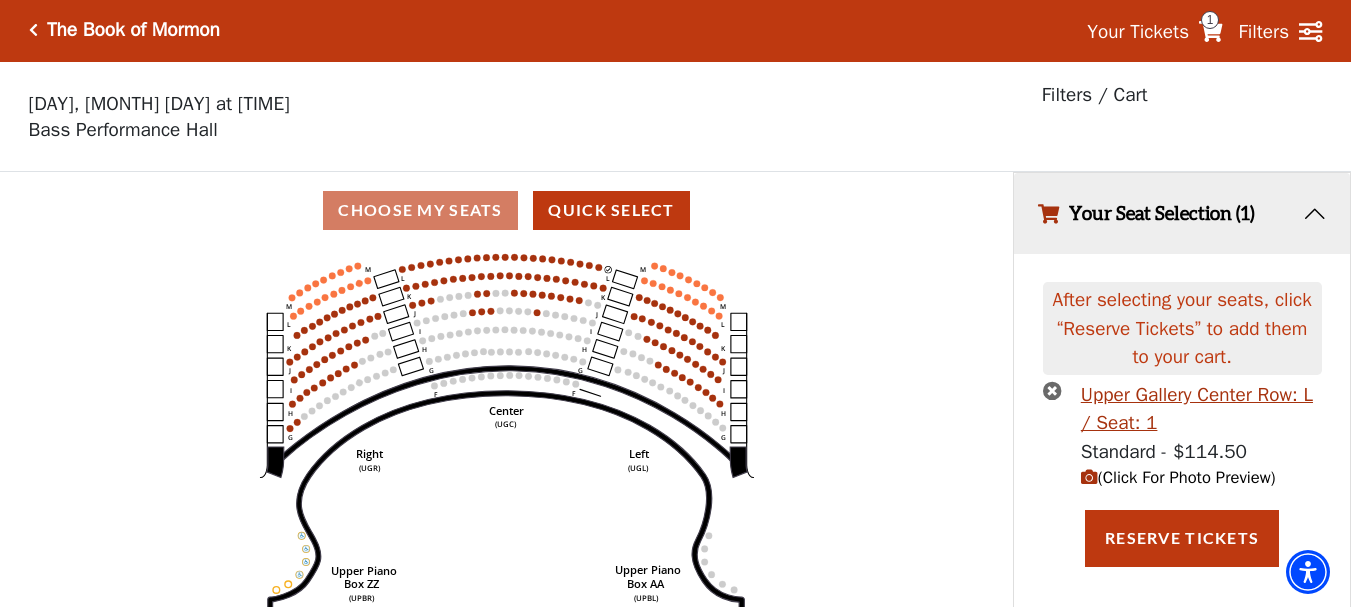 scroll, scrollTop: 0, scrollLeft: 0, axis: both 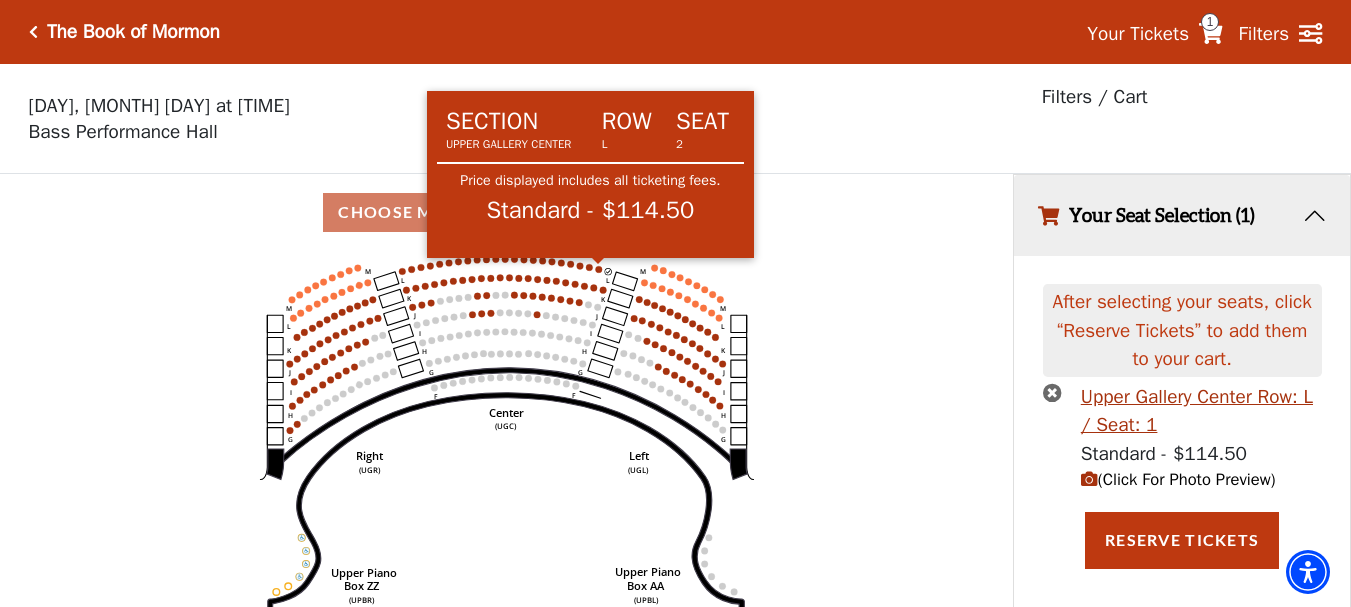 click 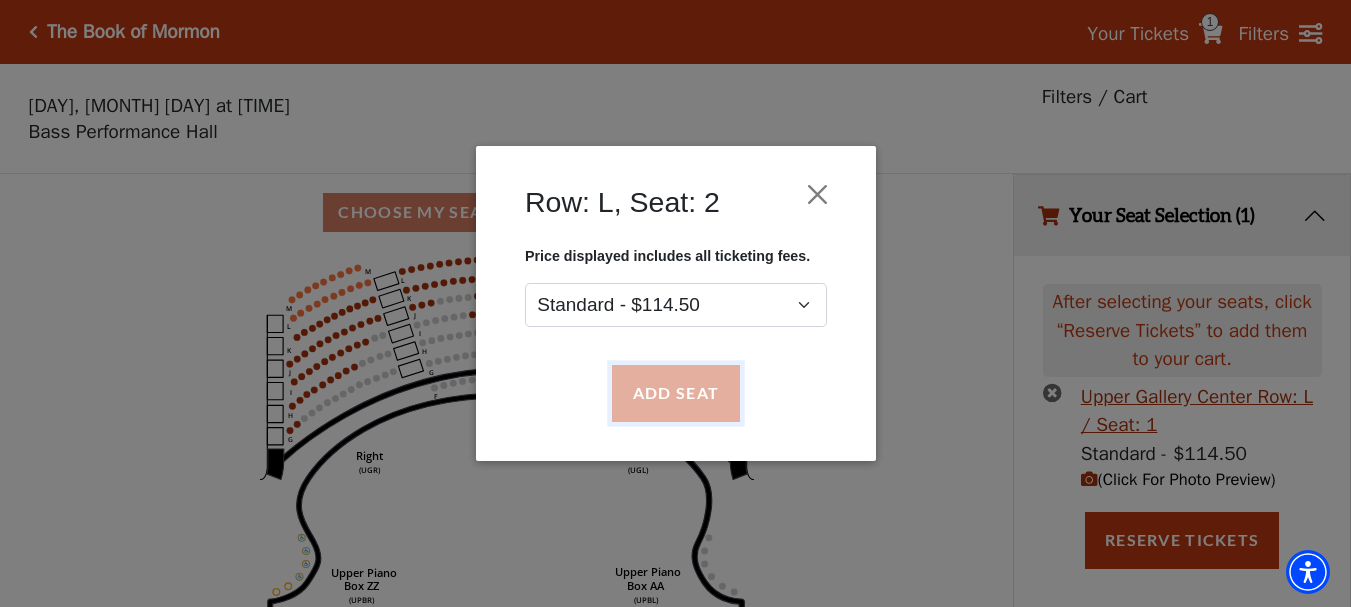 click on "Add Seat" at bounding box center [675, 394] 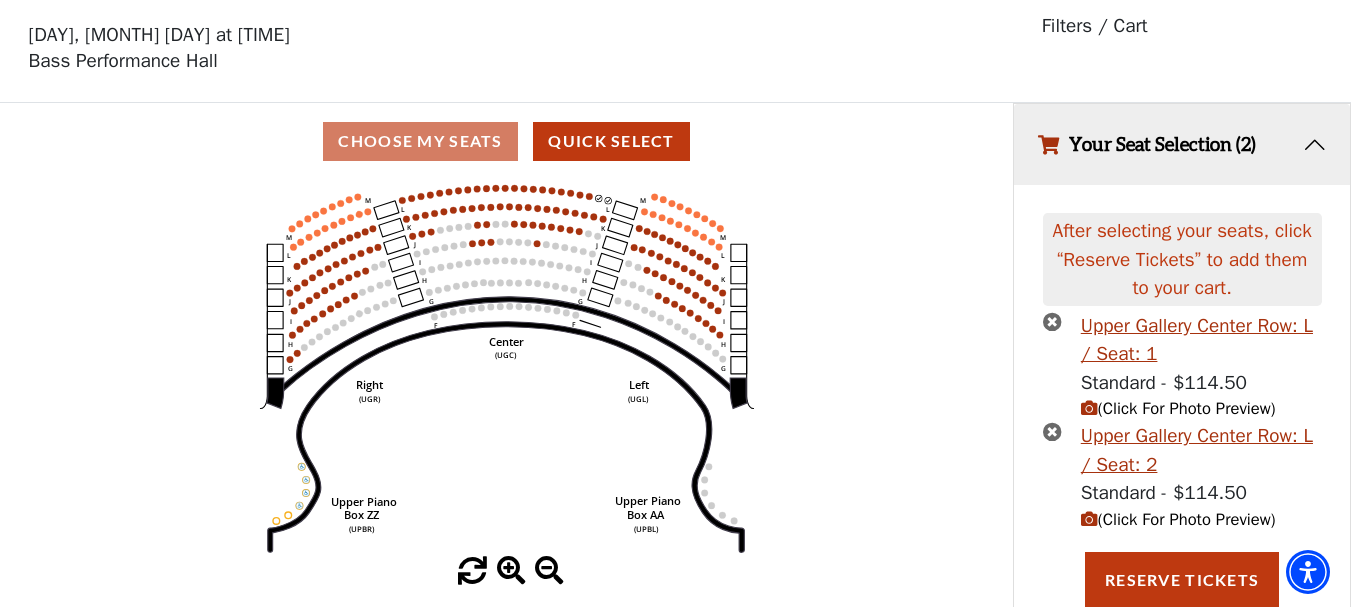 scroll, scrollTop: 72, scrollLeft: 0, axis: vertical 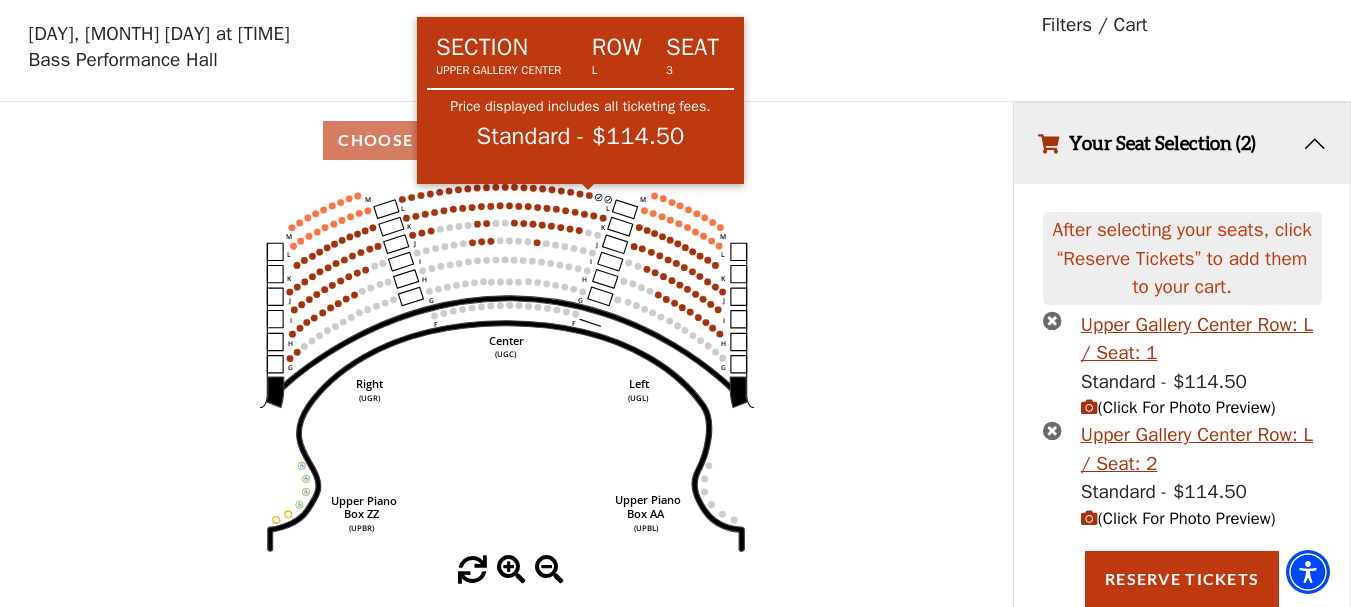 click 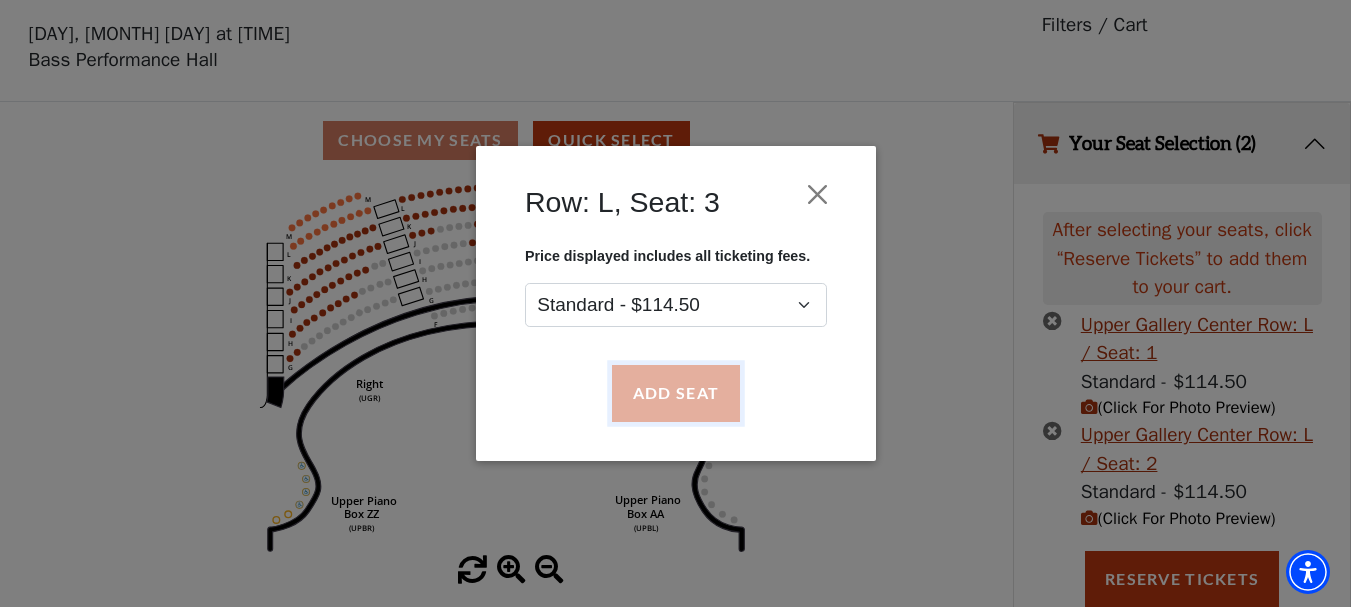 click on "Add Seat" at bounding box center [675, 394] 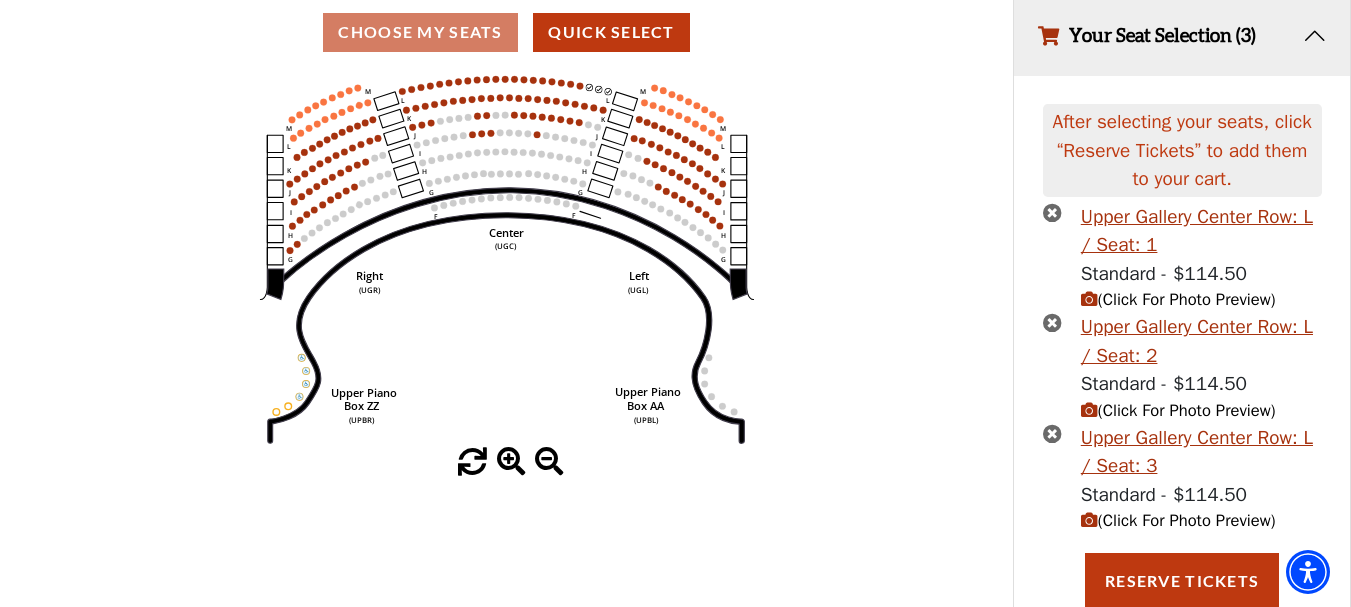 scroll, scrollTop: 183, scrollLeft: 0, axis: vertical 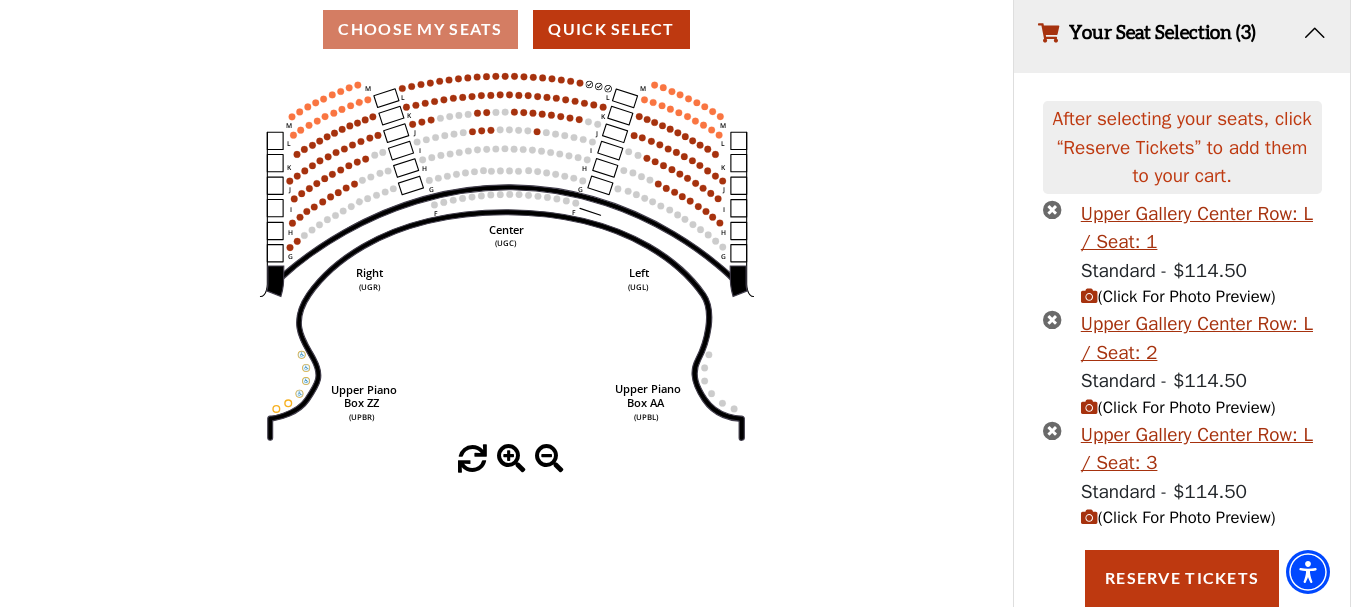 click on "Add Seat" at bounding box center [675, 403] 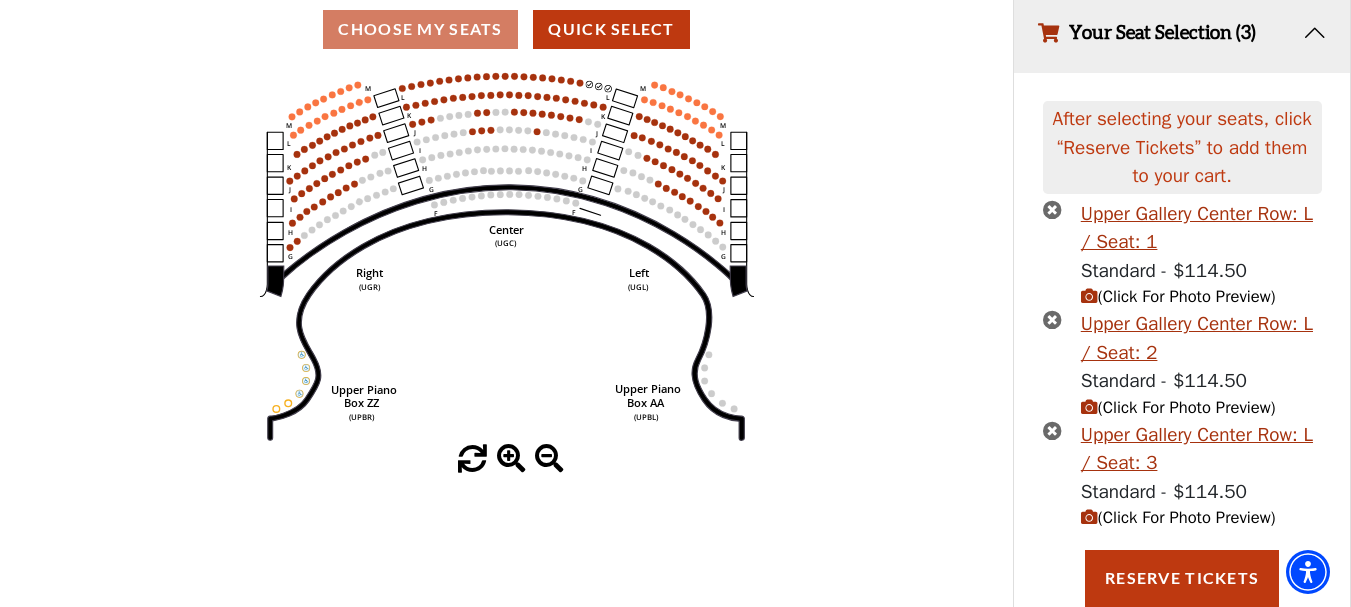 click 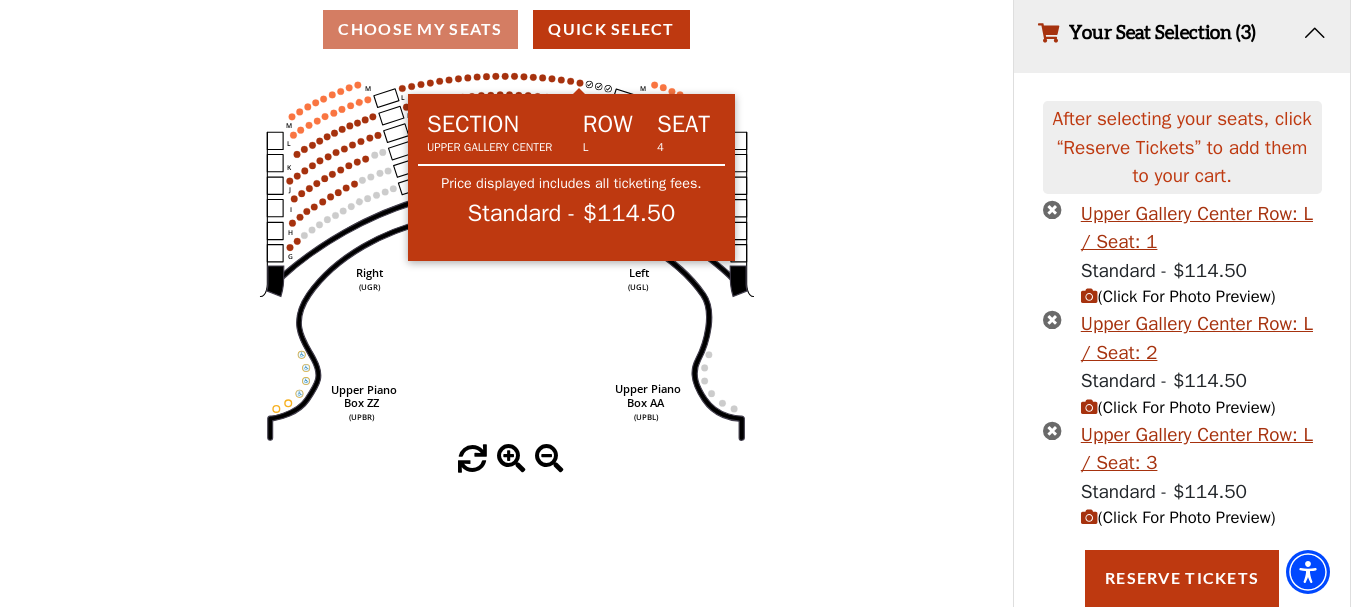 click 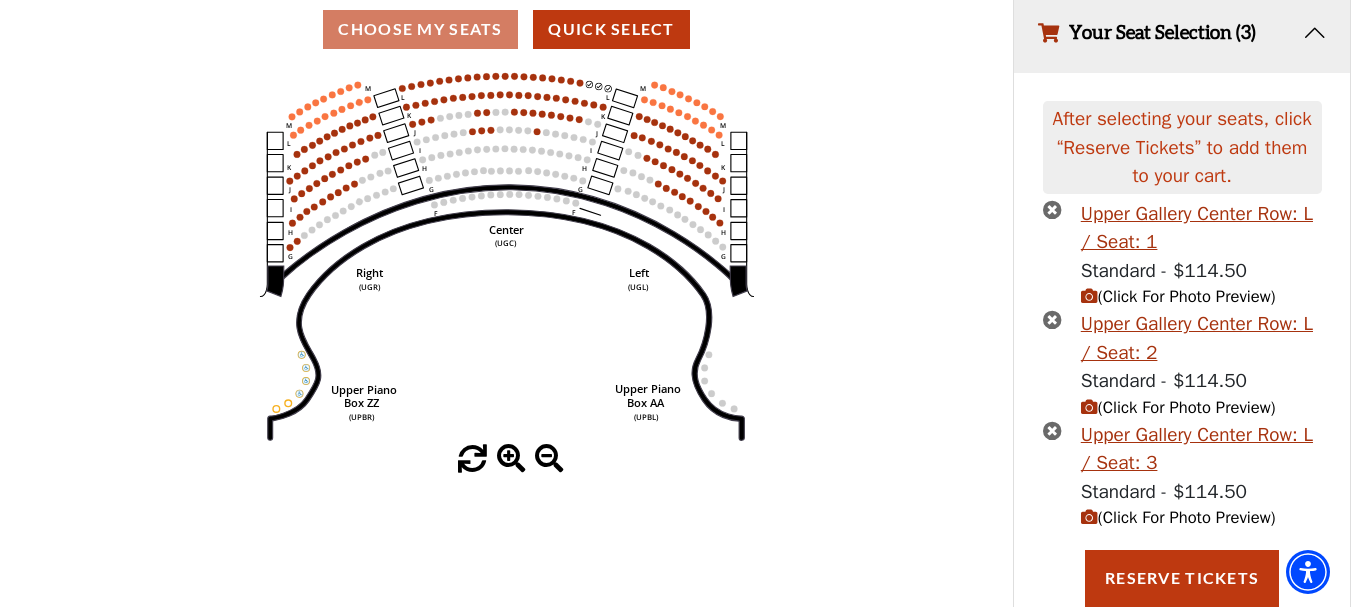 click on "Center   (UGC)   Right   (UGR)   Left   (UGL)   Upper Piano   Box ZZ   (UPBR)   Upper Piano   Box AA   (UPBL)   M   L   K   J   I   H   G   M   L   K   J   I   H   G   M   L   K   J   I   H   G   F   M   L   K   J   I   H   G   F" 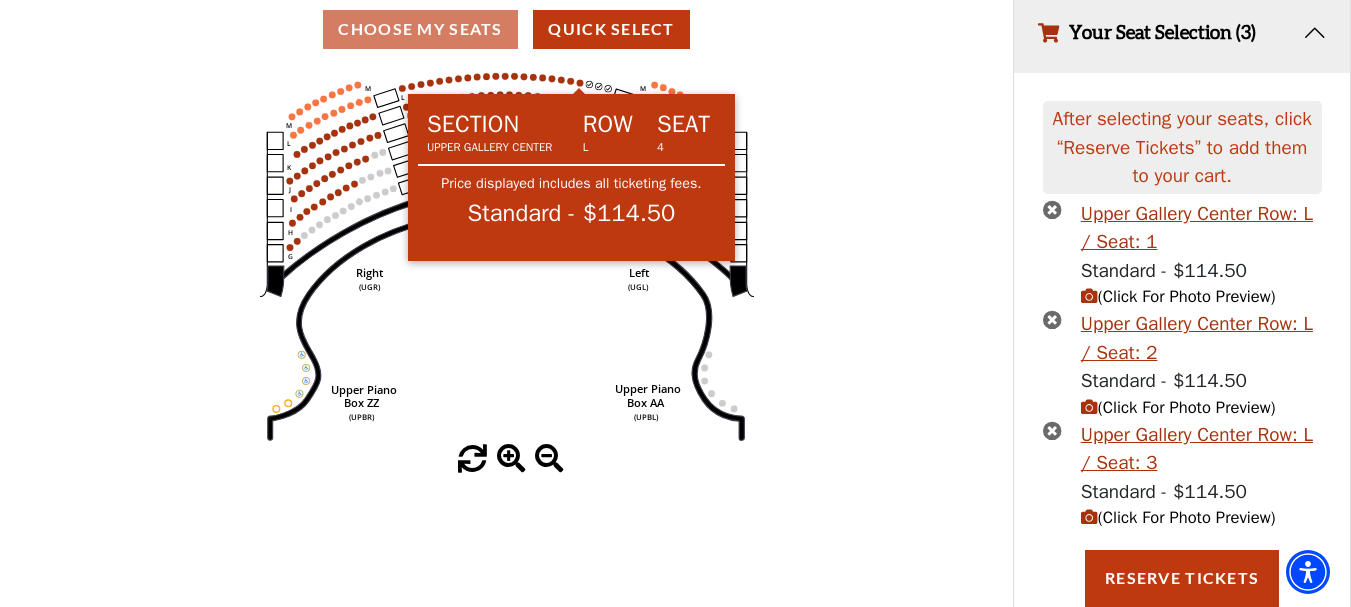 click 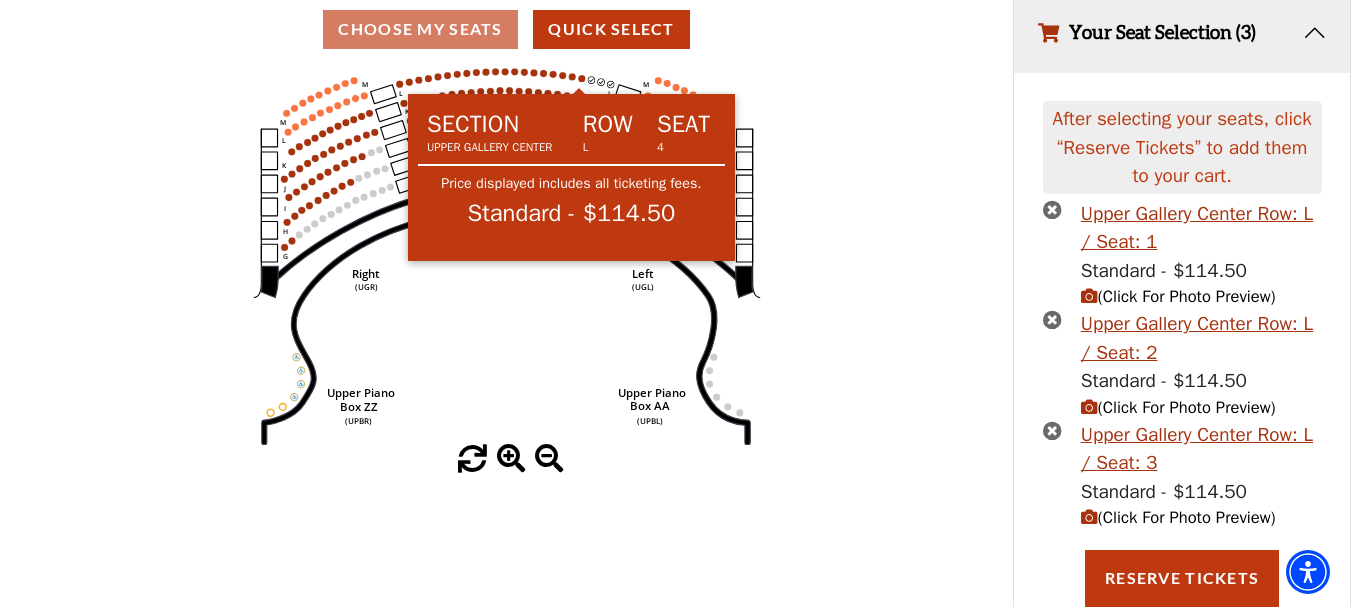 click on "Center   (UGC)   Right   (UGR)   Left   (UGL)   Upper Piano   Box ZZ   (UPBR)   Upper Piano   Box AA   (UPBL)   M   L   K   J   I   H   G   M   L   K   J   I   H   G   M   L   K   J   I   H   G   F   M   L   K   J   I   H   G   F" 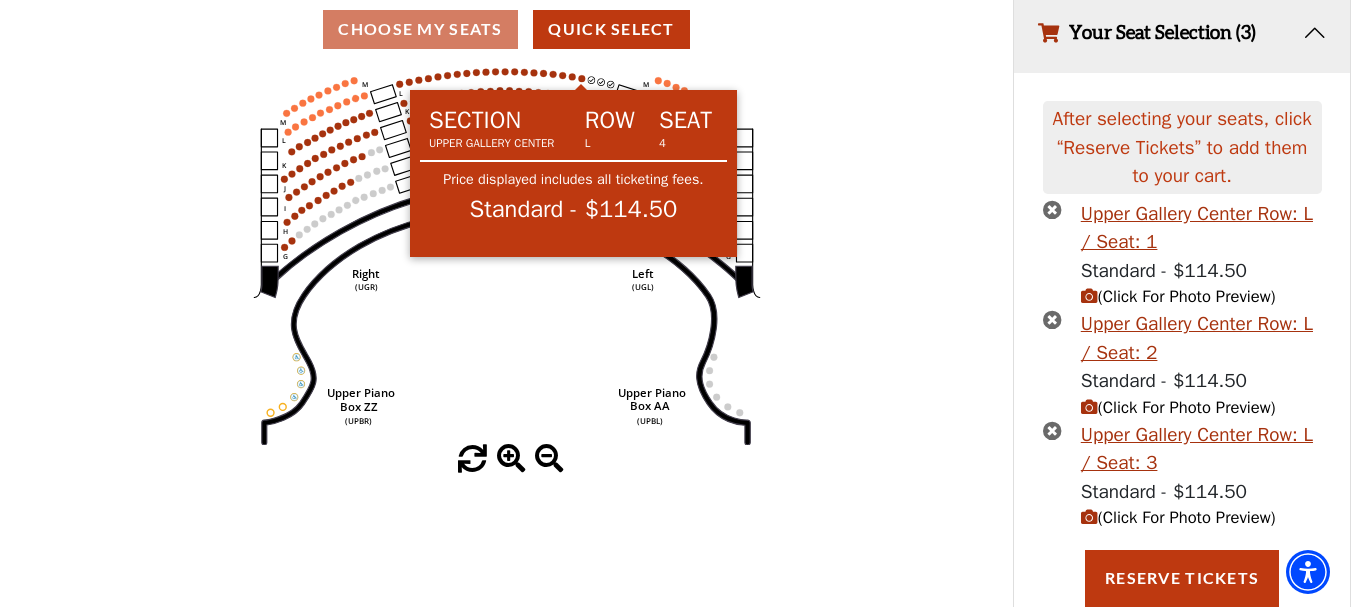 click 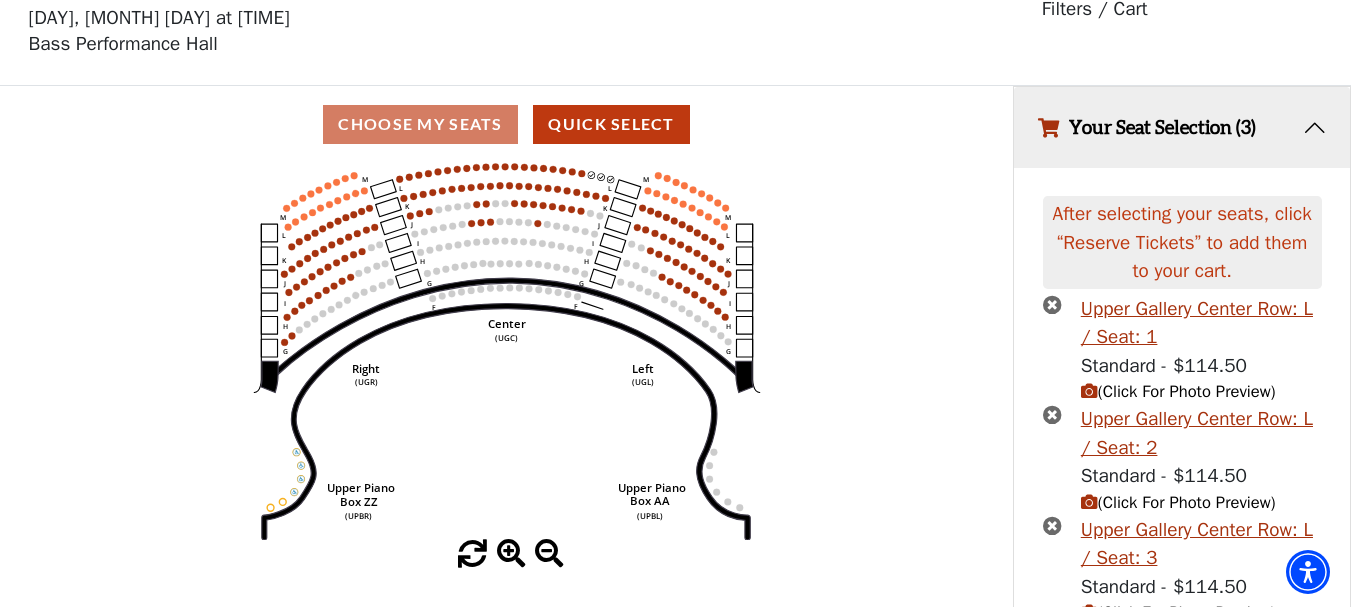 scroll, scrollTop: 0, scrollLeft: 0, axis: both 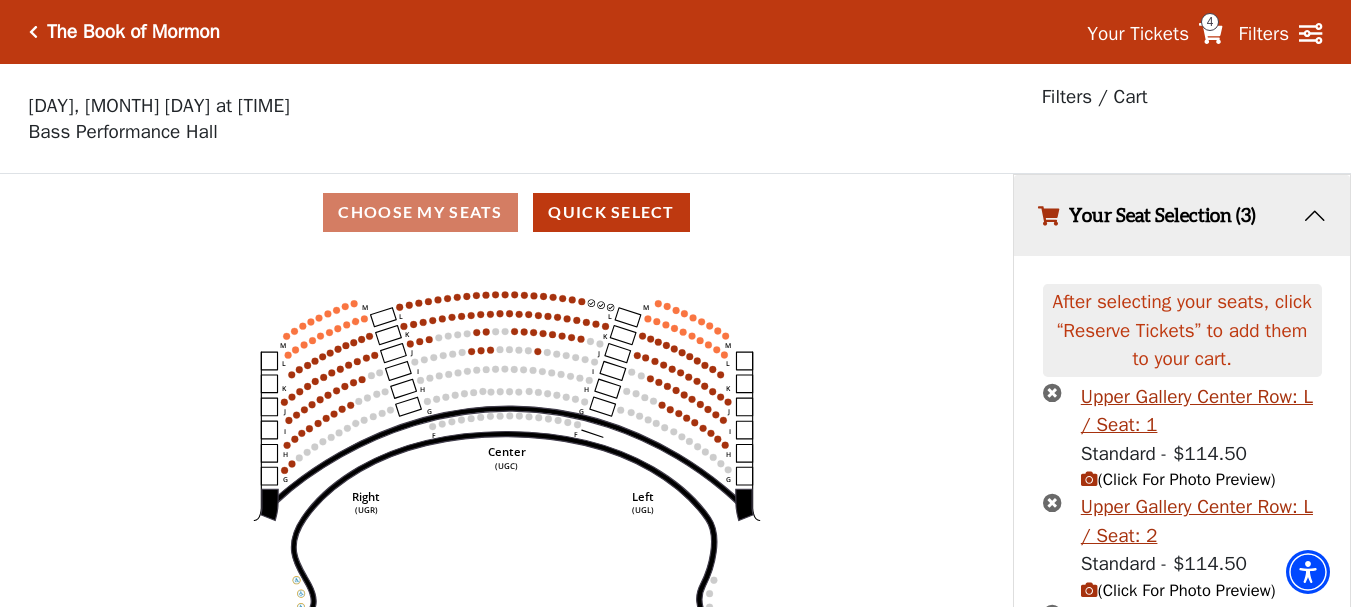 drag, startPoint x: 599, startPoint y: 291, endPoint x: 601, endPoint y: 420, distance: 129.0155 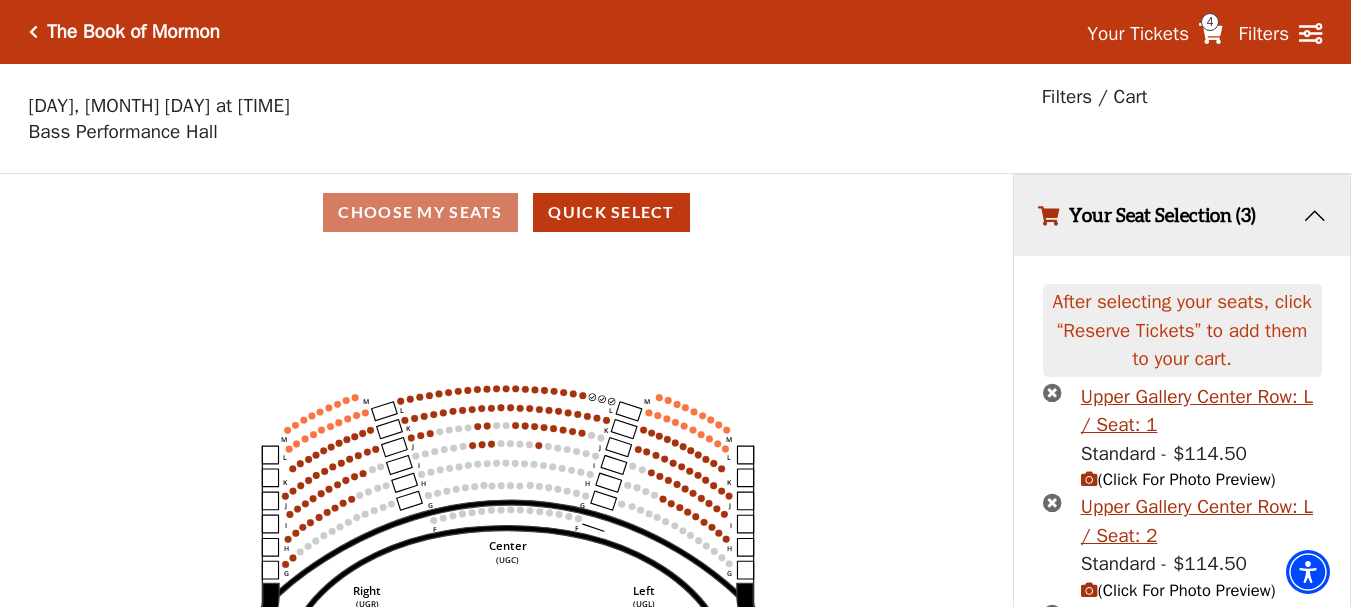 click 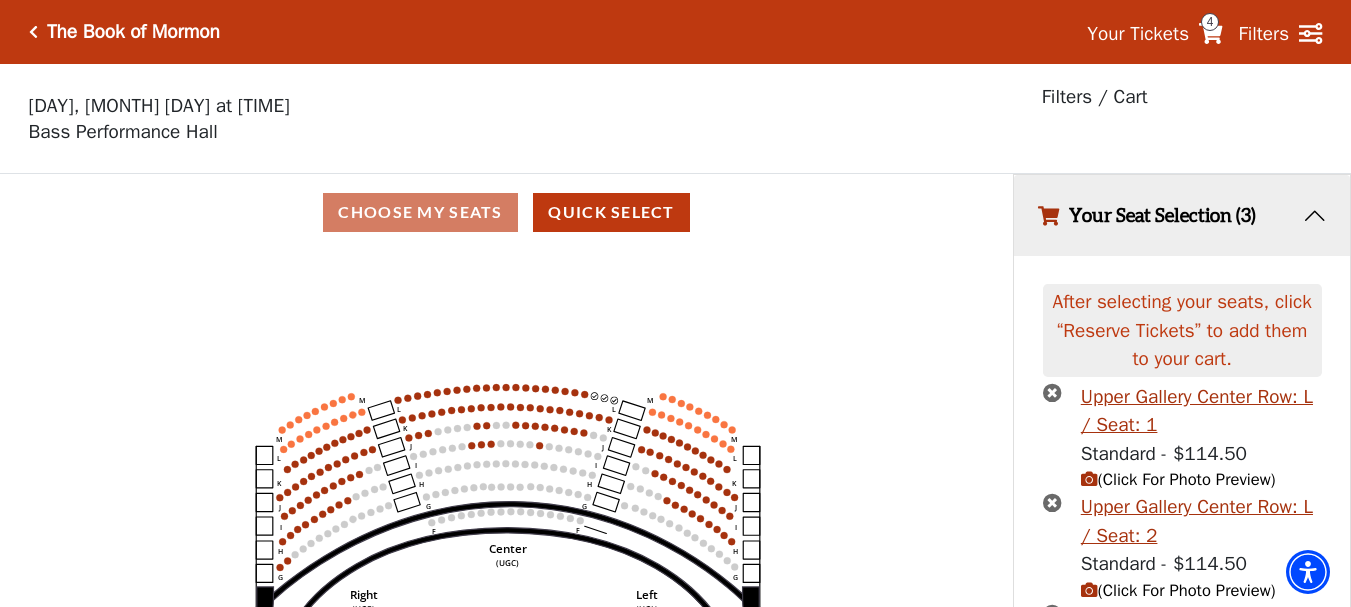 click on "Center   (UGC)   Right   (UGR)   Left   (UGL)   Upper Piano   Box ZZ   (UPBR)   Upper Piano   Box AA   (UPBL)   M   L   K   J   I   H   G   M   L   K   J   I   H   G   M   L   K   J   I   H   G   F   M   L   K   J   I   H   G   F" 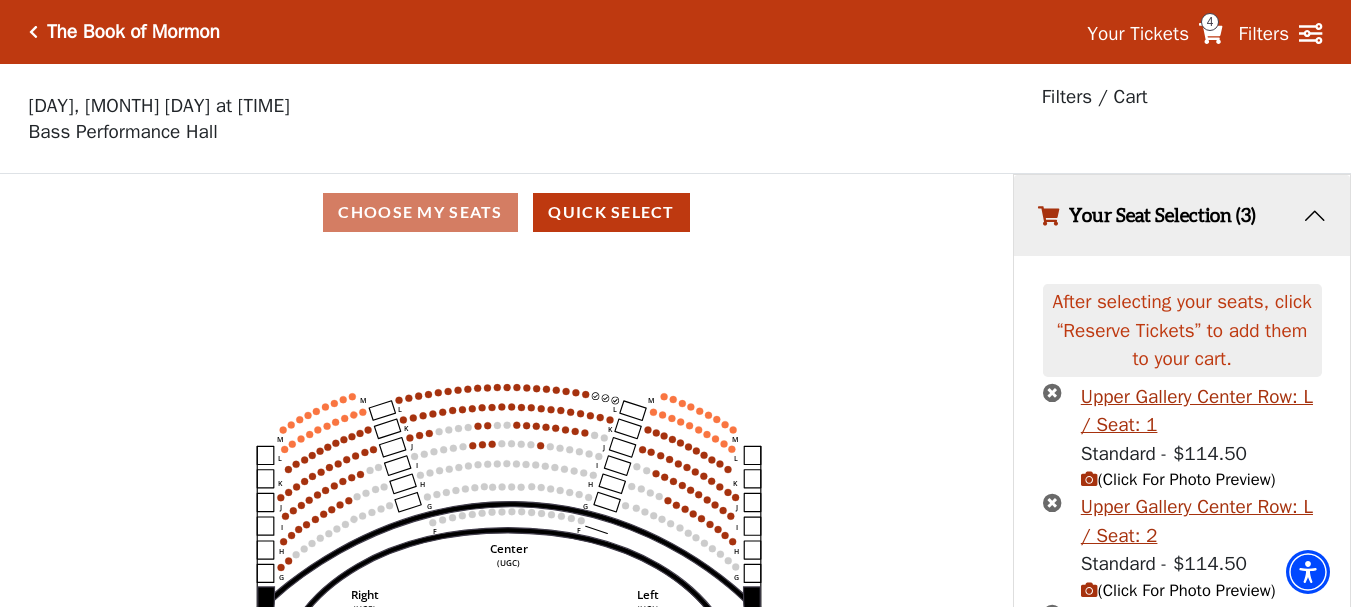 click on "Center   (UGC)   Right   (UGR)   Left   (UGL)   Upper Piano   Box ZZ   (UPBR)   Upper Piano   Box AA   (UPBL)   M   L   K   J   I   H   G   M   L   K   J   I   H   G   M   L   K   J   I   H   G   F   M   L   K   J   I   H   G   F" 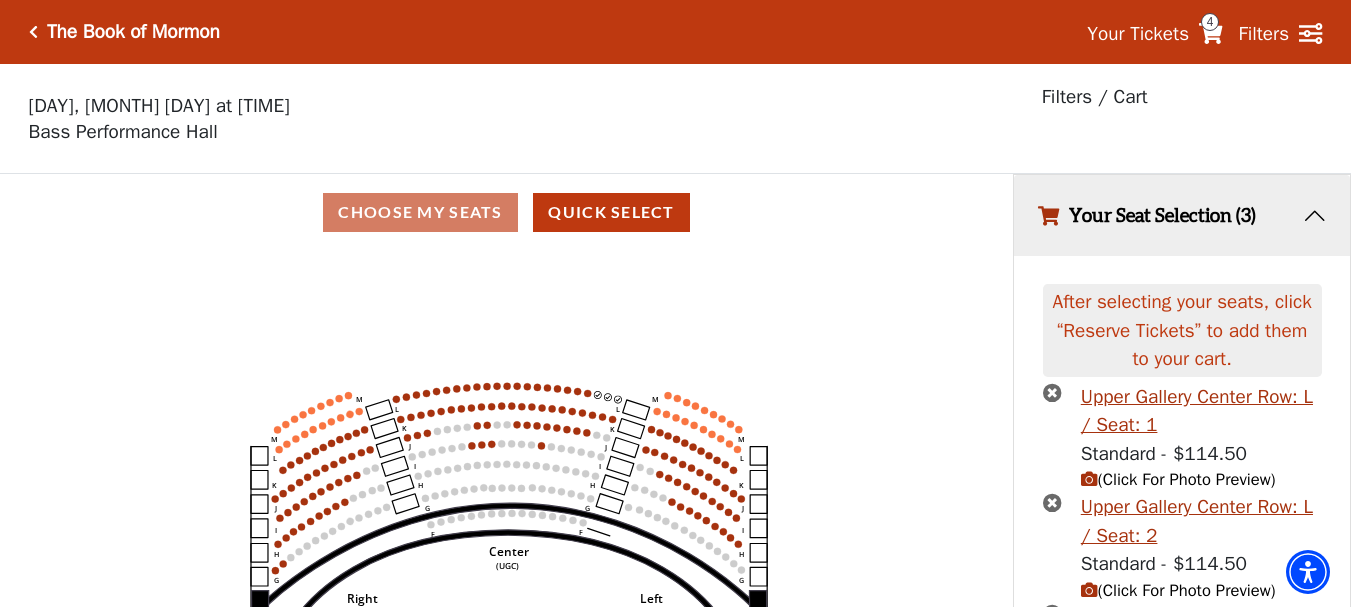 click on "Center   (UGC)   Right   (UGR)   Left   (UGL)   Upper Piano   Box ZZ   (UPBR)   Upper Piano   Box AA   (UPBL)   M   L   K   J   I   H   G   M   L   K   J   I   H   G   M   L   K   J   I   H   G   F   M   L   K   J   I   H   G   F" 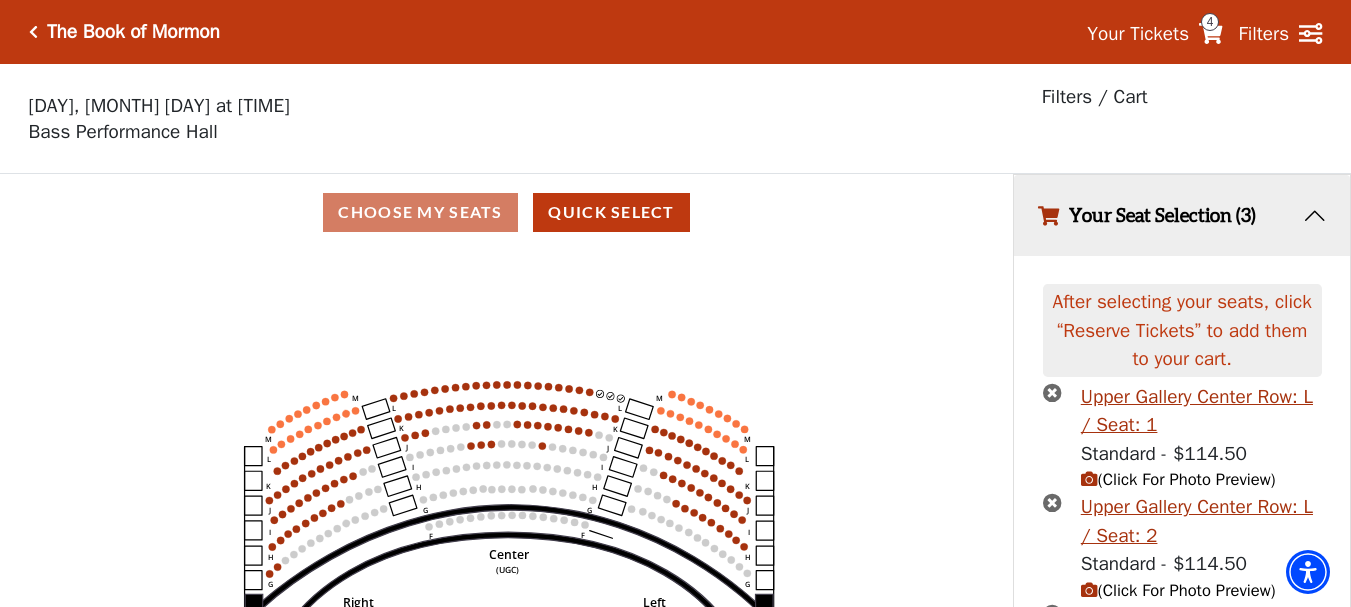 click on "Center   (UGC)   Right   (UGR)   Left   (UGL)   Upper Piano   Box ZZ   (UPBR)   Upper Piano   Box AA   (UPBL)   M   L   K   J   I   H   G   M   L   K   J   I   H   G   M   L   K   J   I   H   G   F   M   L   K   J   I   H   G   F" 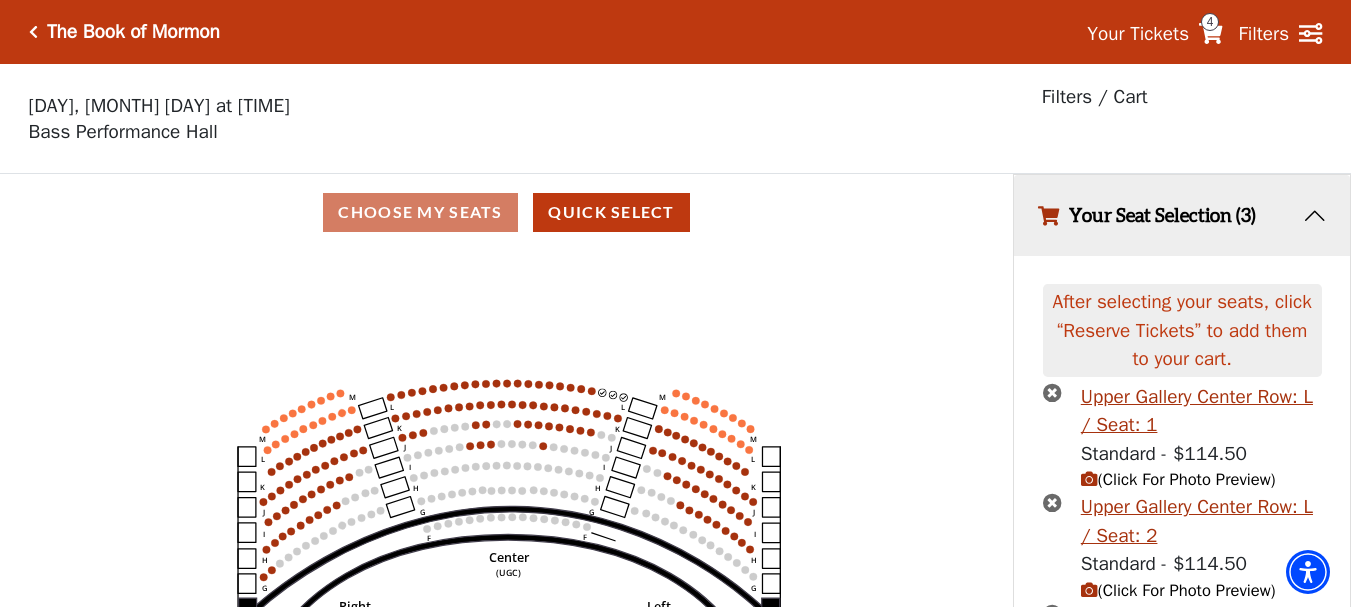 click on "Center   (UGC)   Right   (UGR)   Left   (UGL)   Upper Piano   Box ZZ   (UPBR)   Upper Piano   Box AA   (UPBL)   M   L   K   J   I   H   G   M   L   K   J   I   H   G   M   L   K   J   I   H   G   F   M   L   K   J   I   H   G   F" 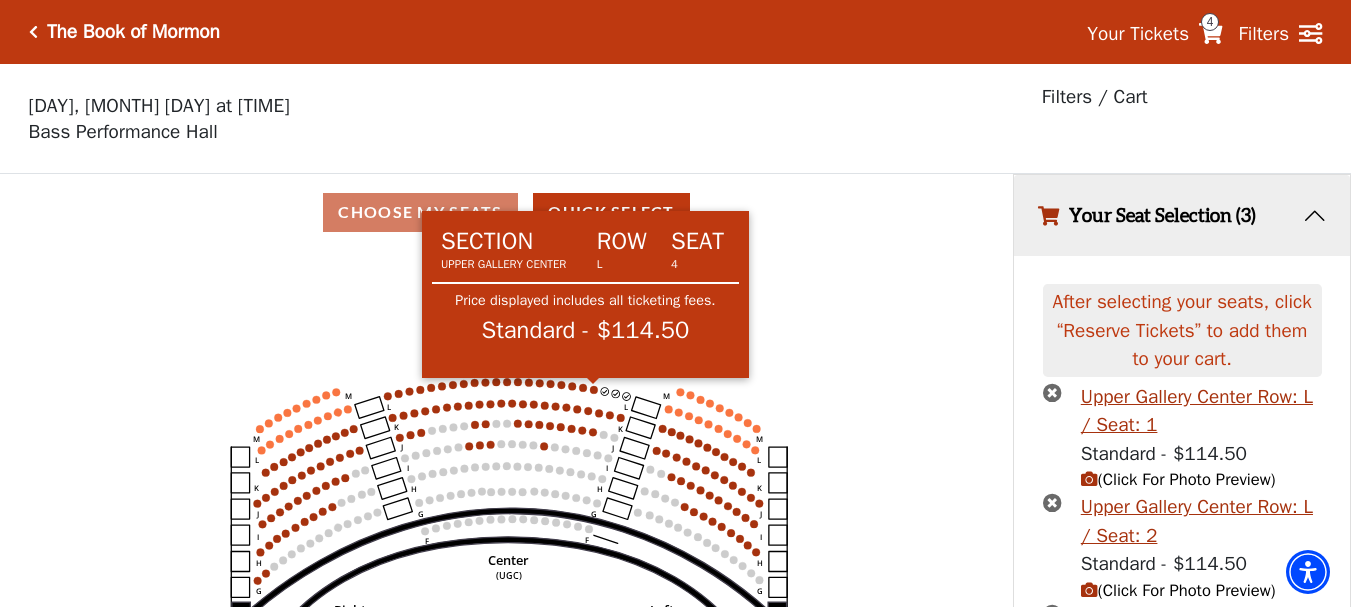 click 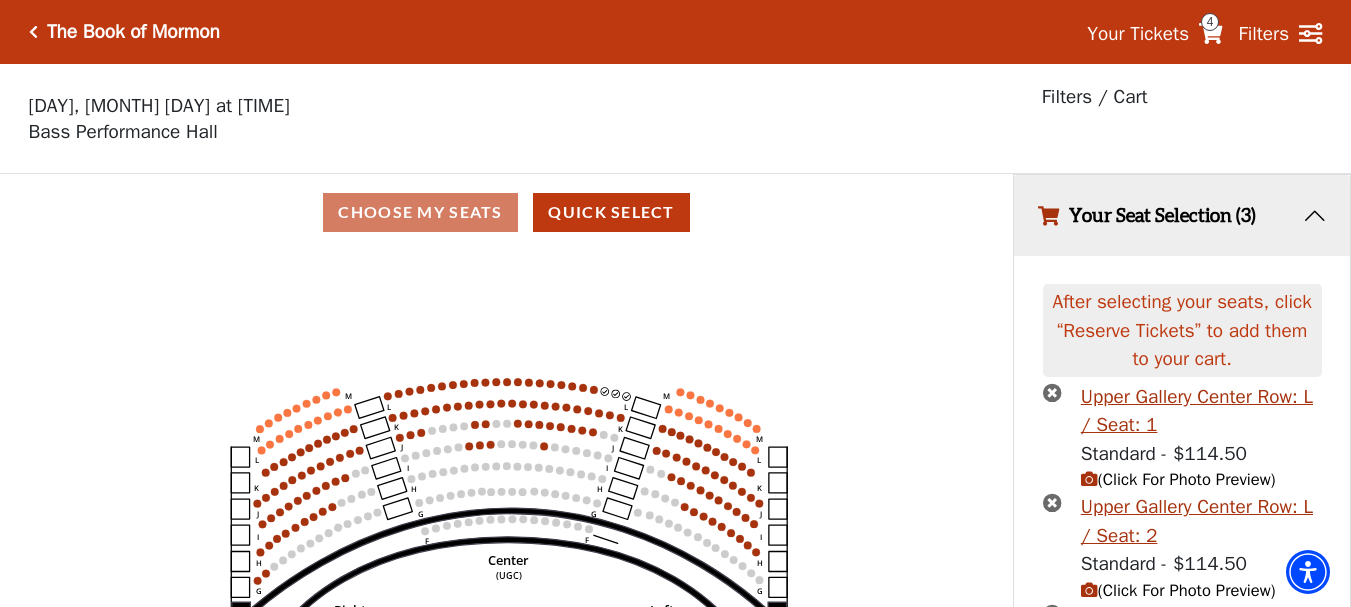 click on "Center   (UGC)   Right   (UGR)   Left   (UGL)   Upper Piano   Box ZZ   (UPBR)   Upper Piano   Box AA   (UPBL)   M   L   K   J   I   H   G   M   L   K   J   I   H   G   M   L   K   J   I   H   G   F   M   L   K   J   I   H   G   F" 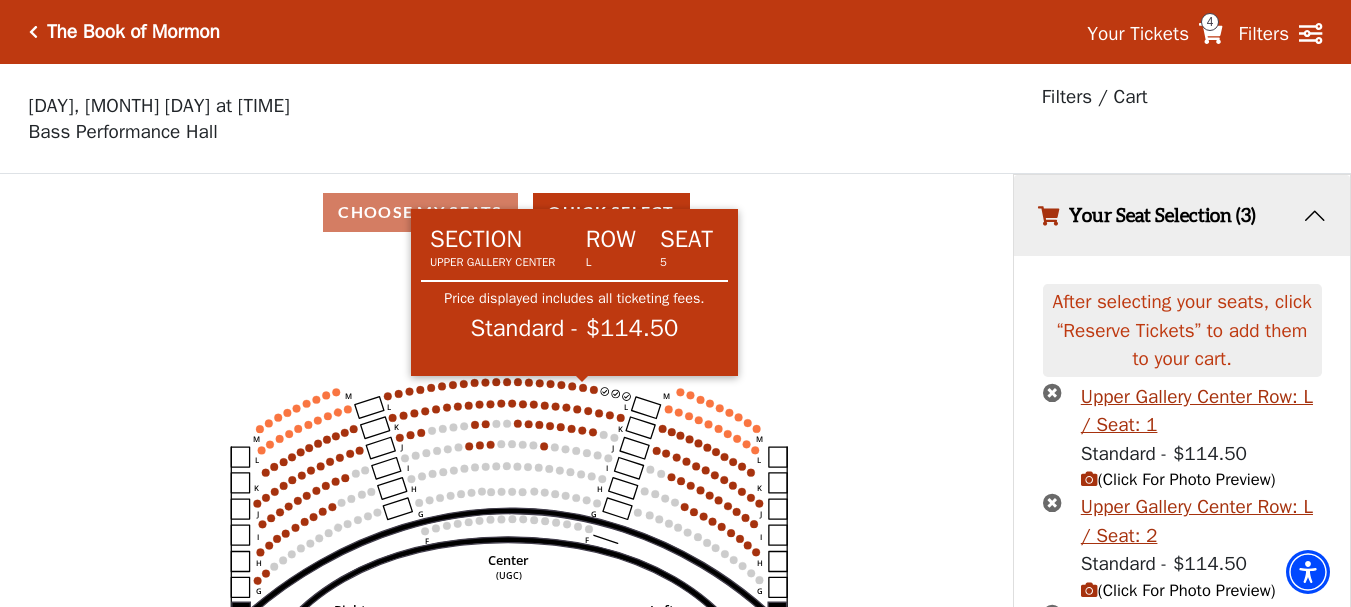 click 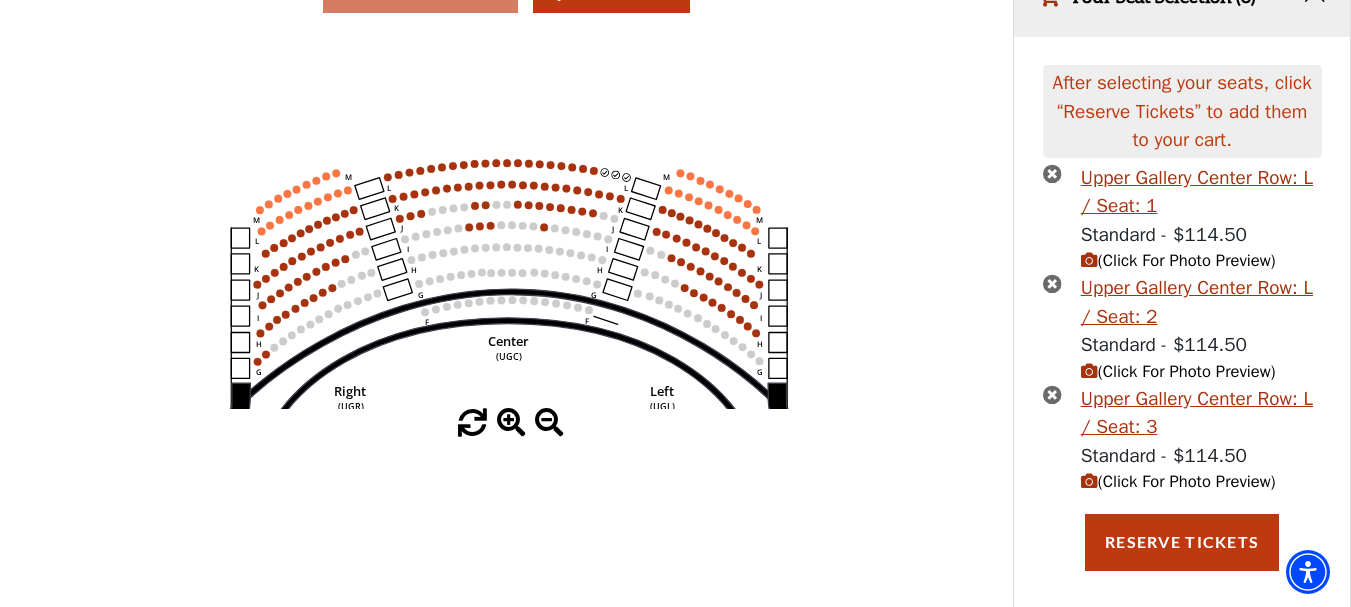 scroll, scrollTop: 231, scrollLeft: 0, axis: vertical 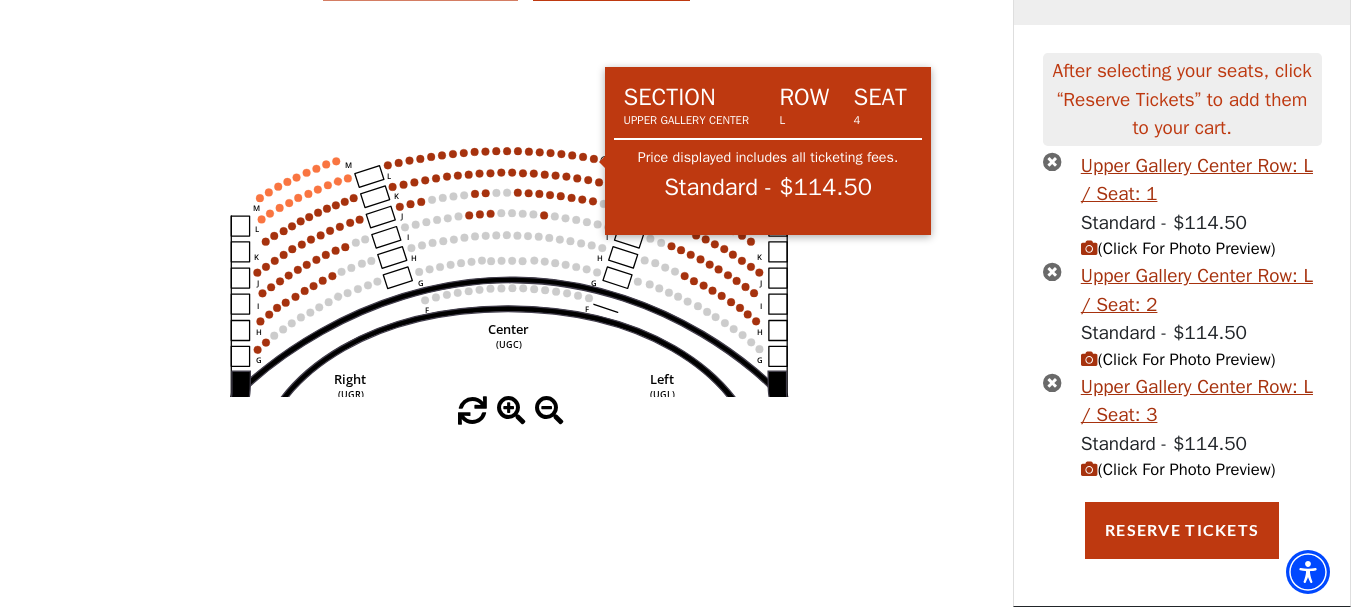 click 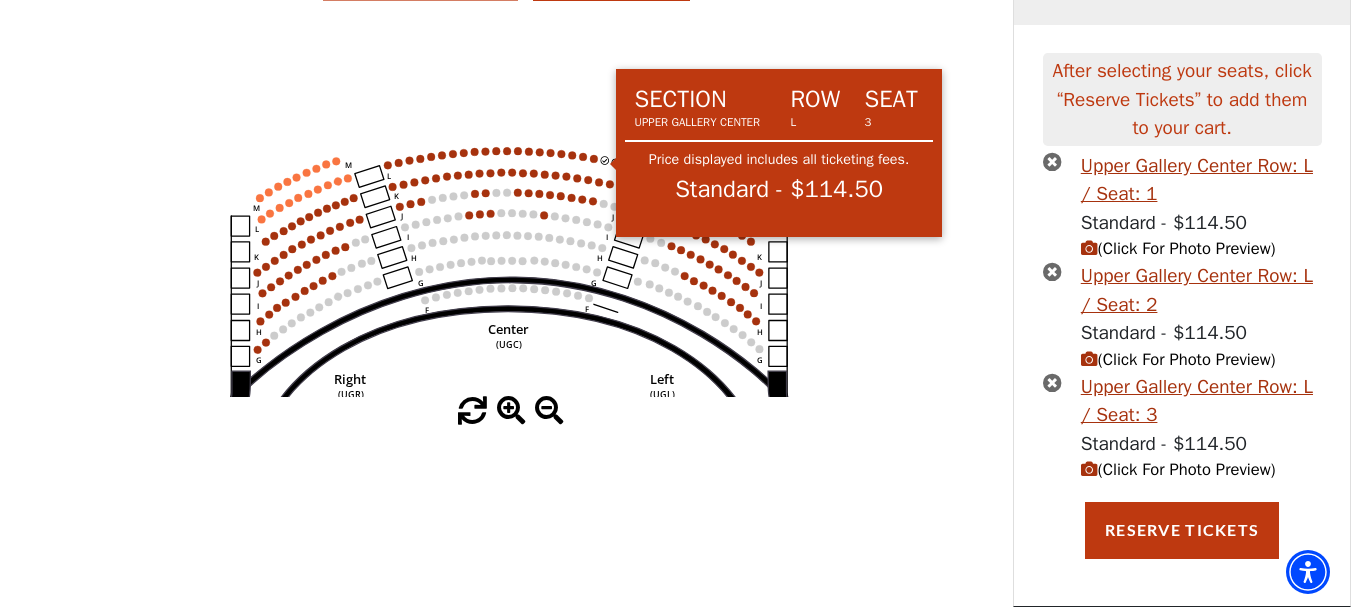 click 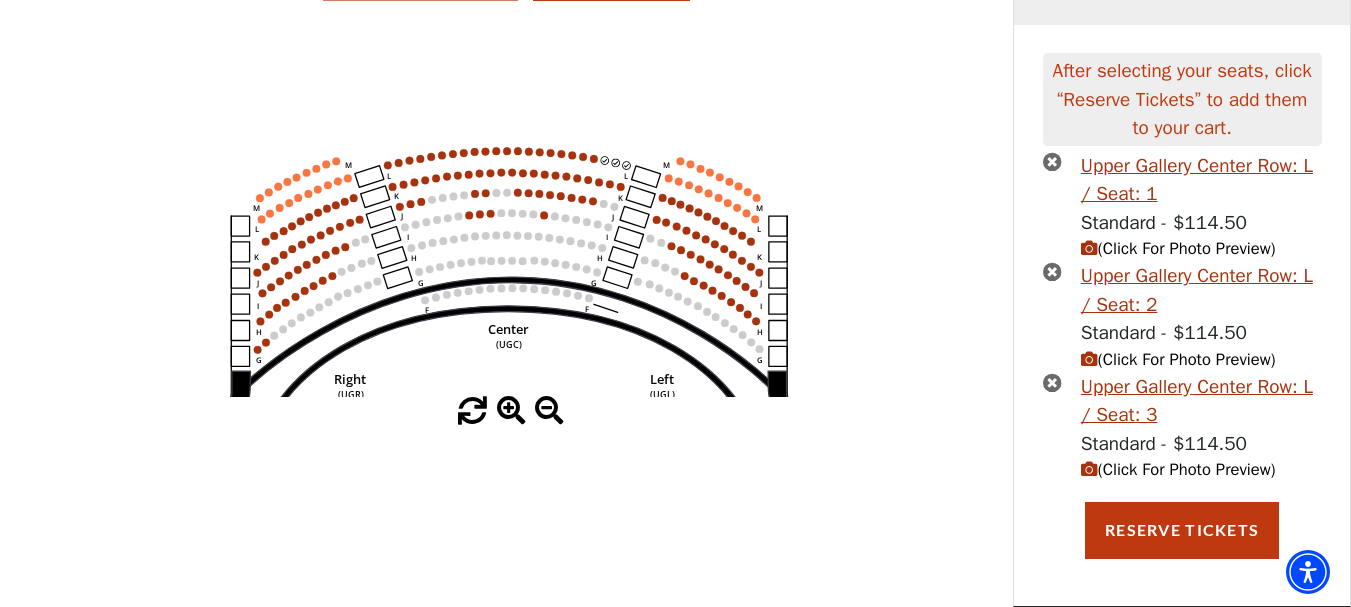 click at bounding box center (1052, 161) 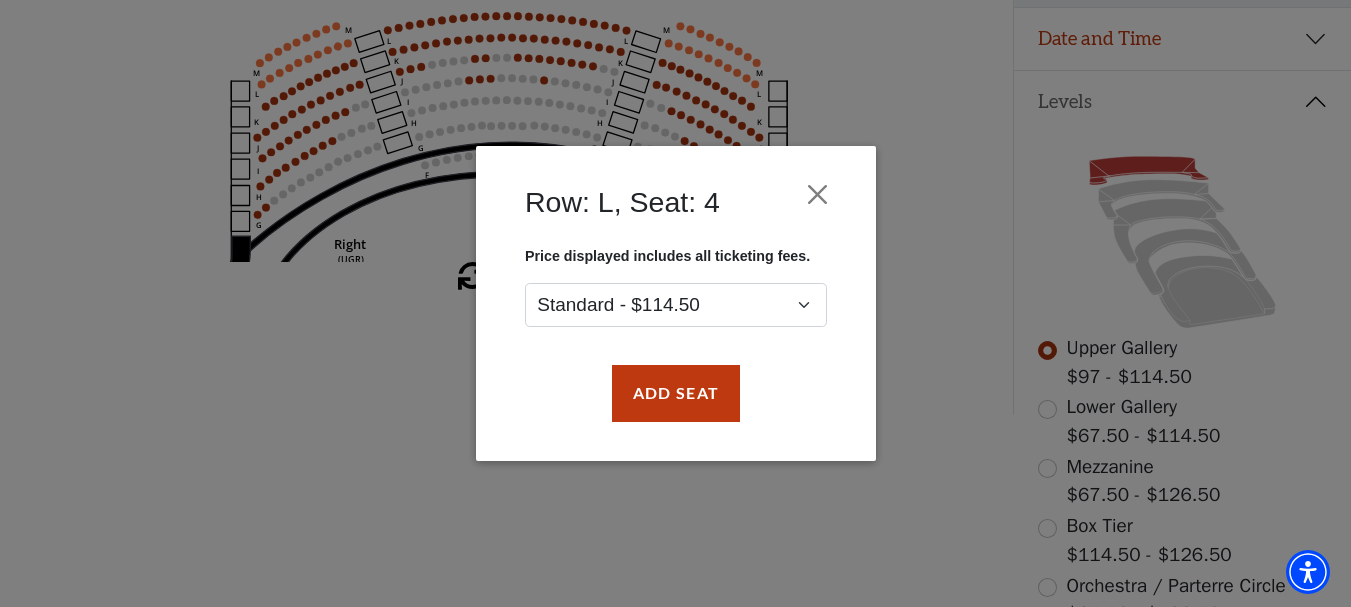 click on "Row: L, Seat: 4
Price displayed includes all ticketing fees.
Standard - $114.50
Add Seat" at bounding box center (675, 303) 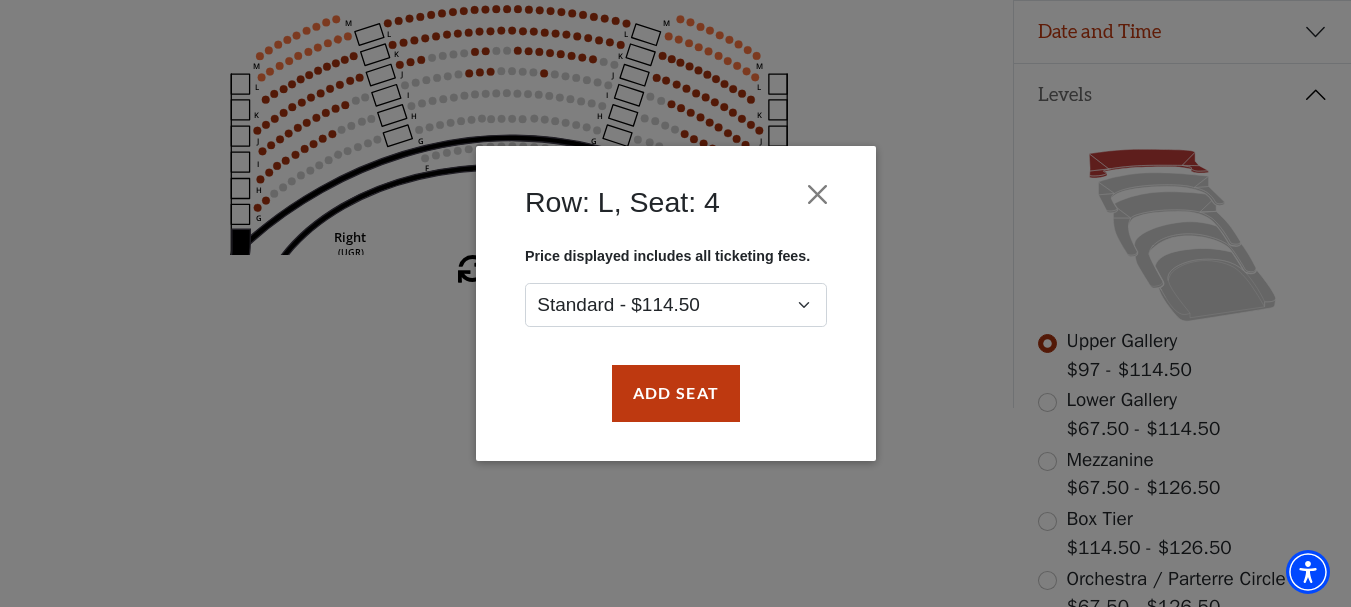 click on "Row: L, Seat: 4
Price displayed includes all ticketing fees.
Standard - $114.50
Add Seat" at bounding box center [675, 303] 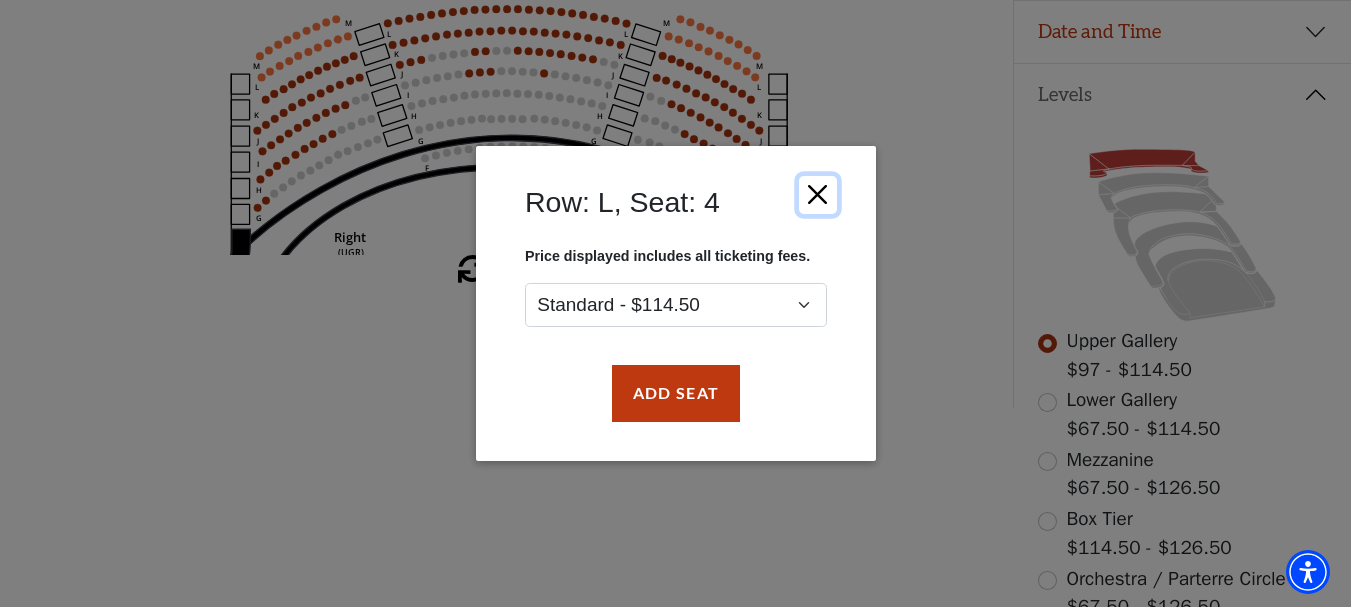 click at bounding box center [817, 195] 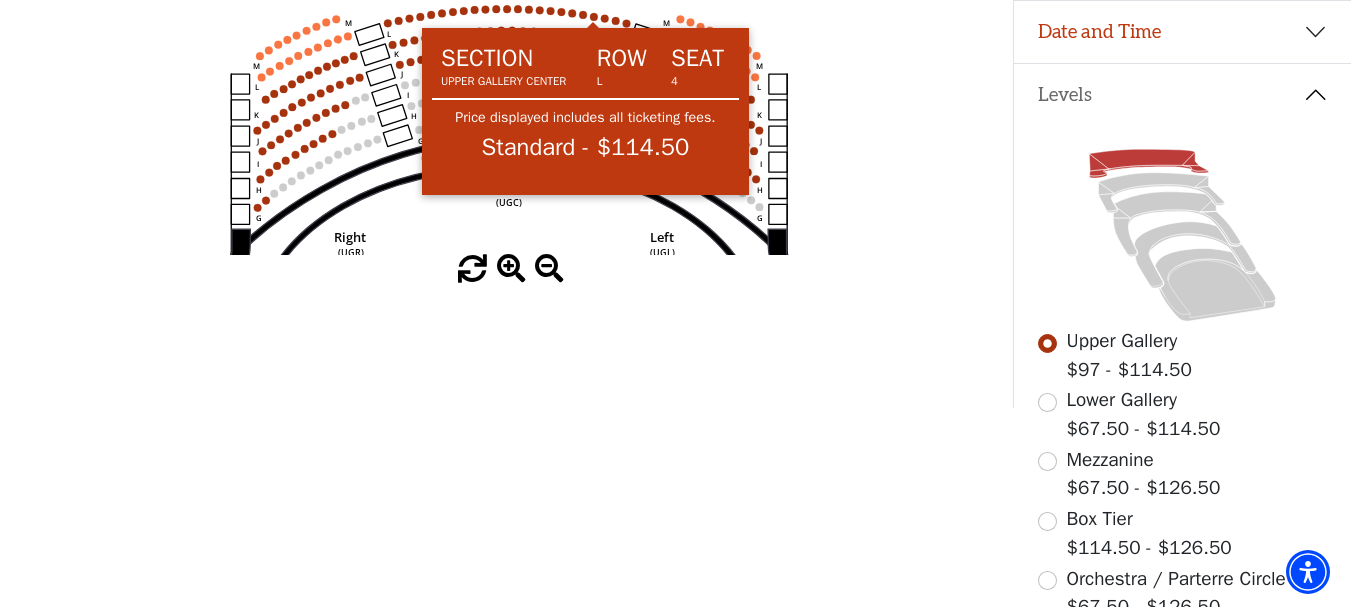click 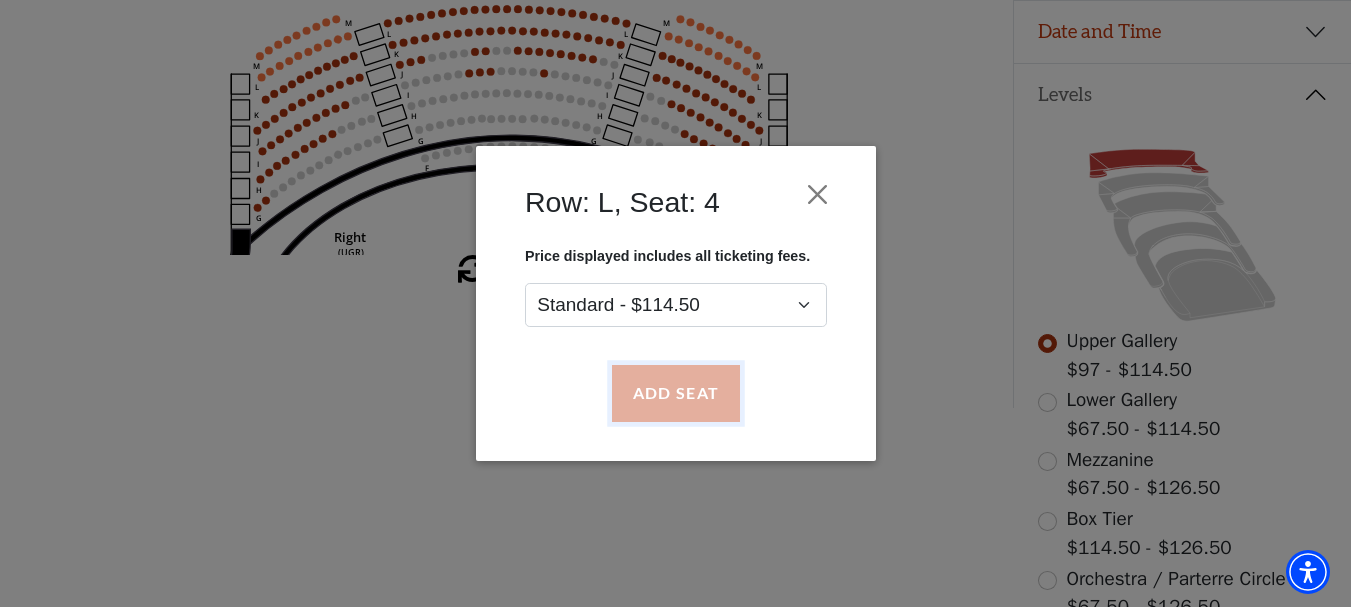 click on "Add Seat" at bounding box center [675, 394] 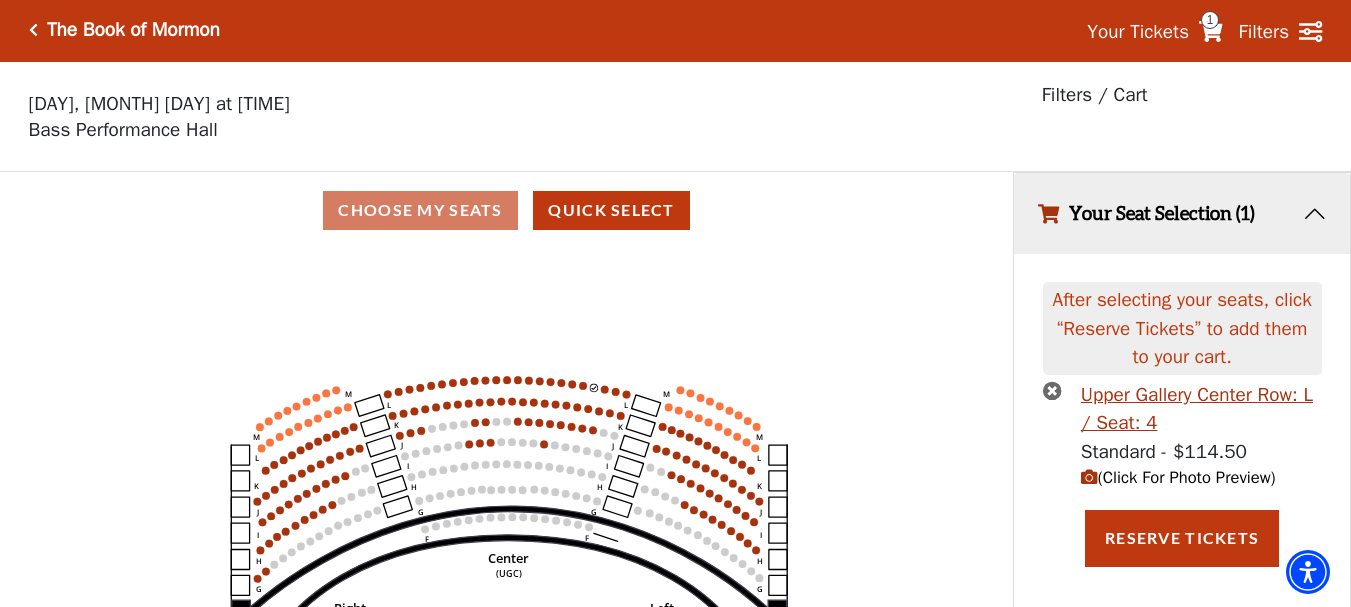 scroll, scrollTop: 0, scrollLeft: 0, axis: both 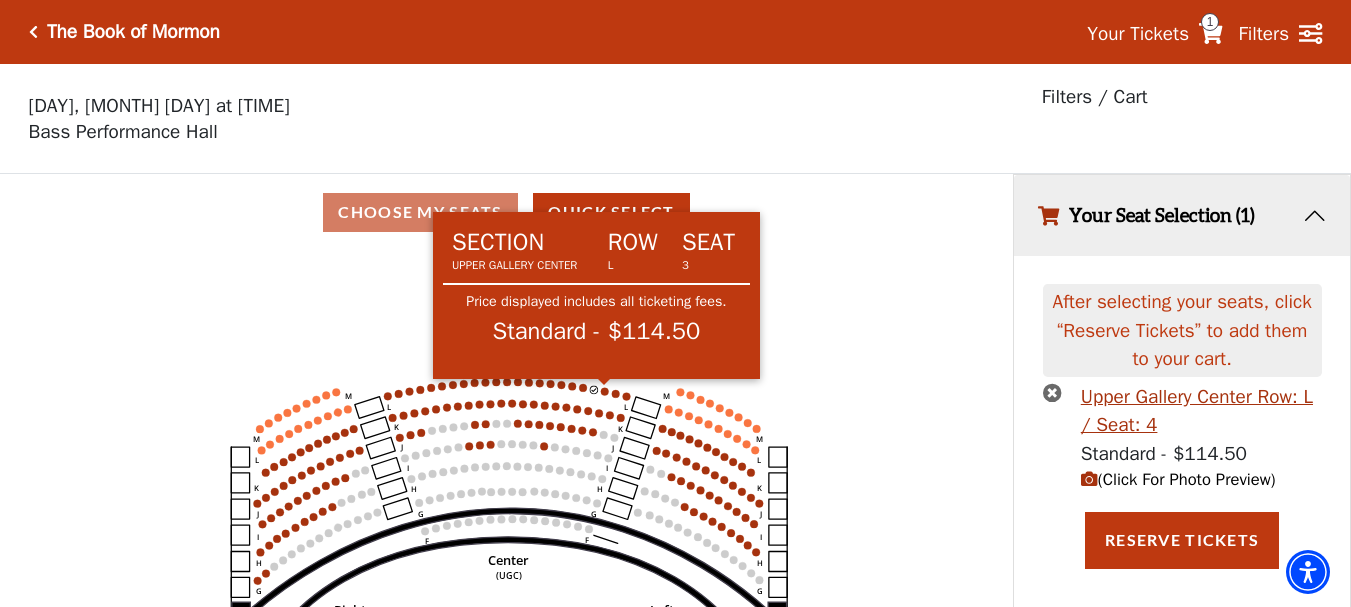 click 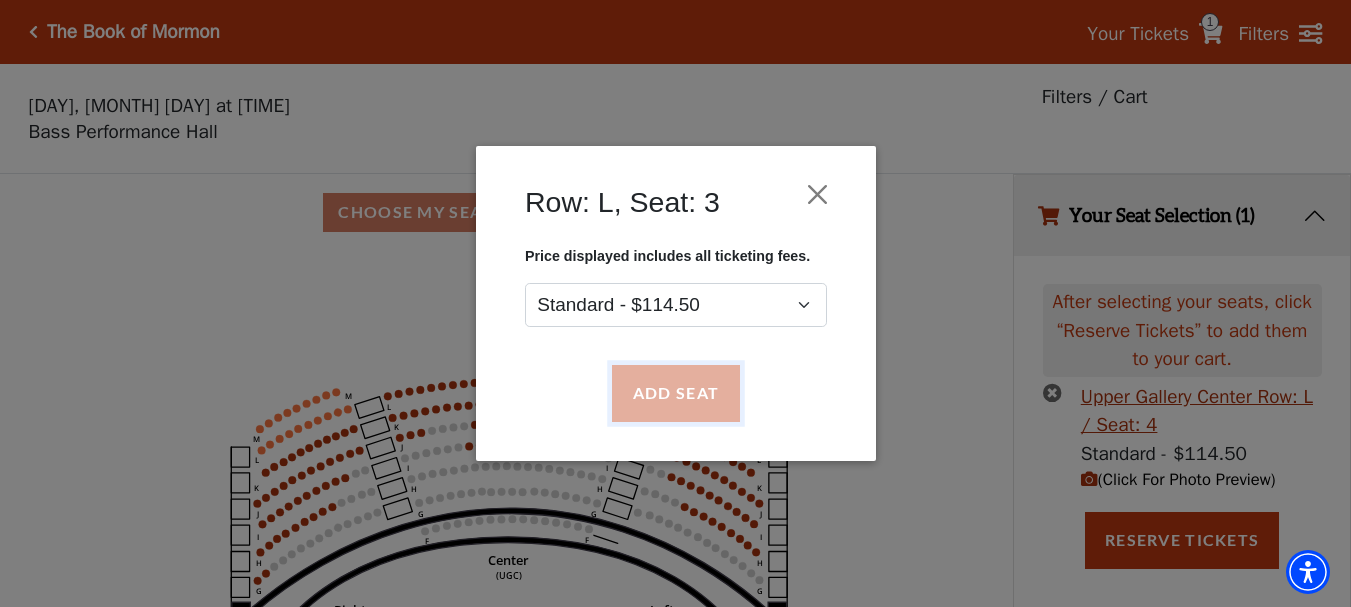 click on "Add Seat" at bounding box center [675, 394] 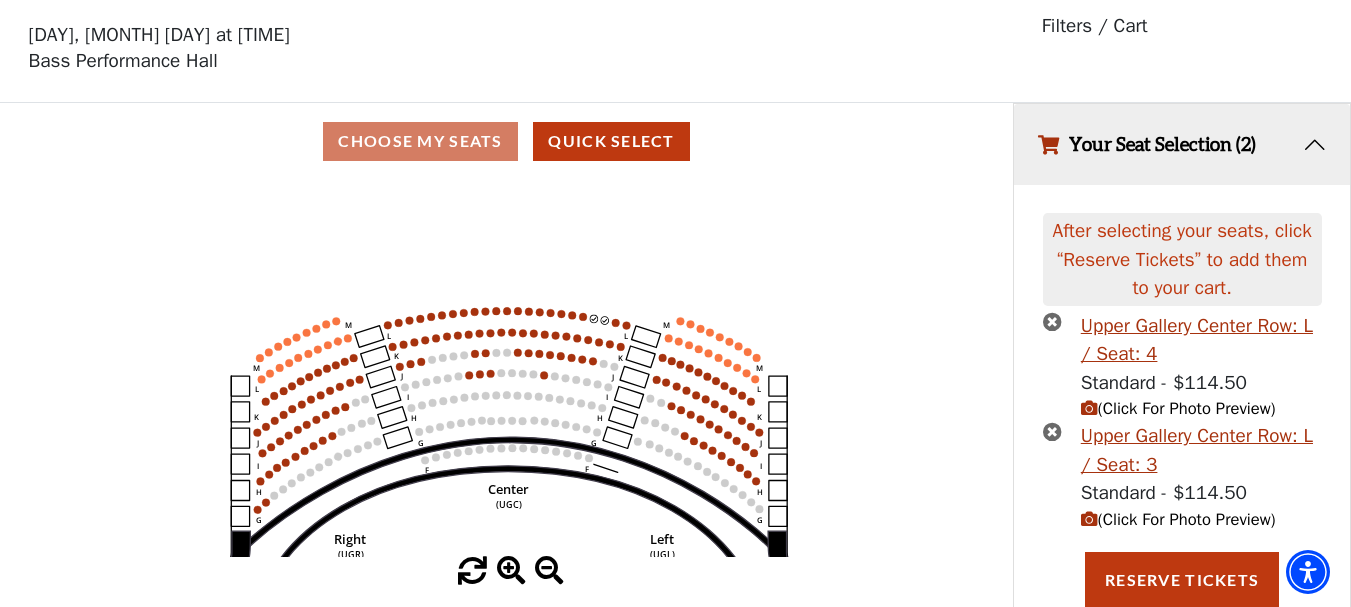 scroll, scrollTop: 72, scrollLeft: 0, axis: vertical 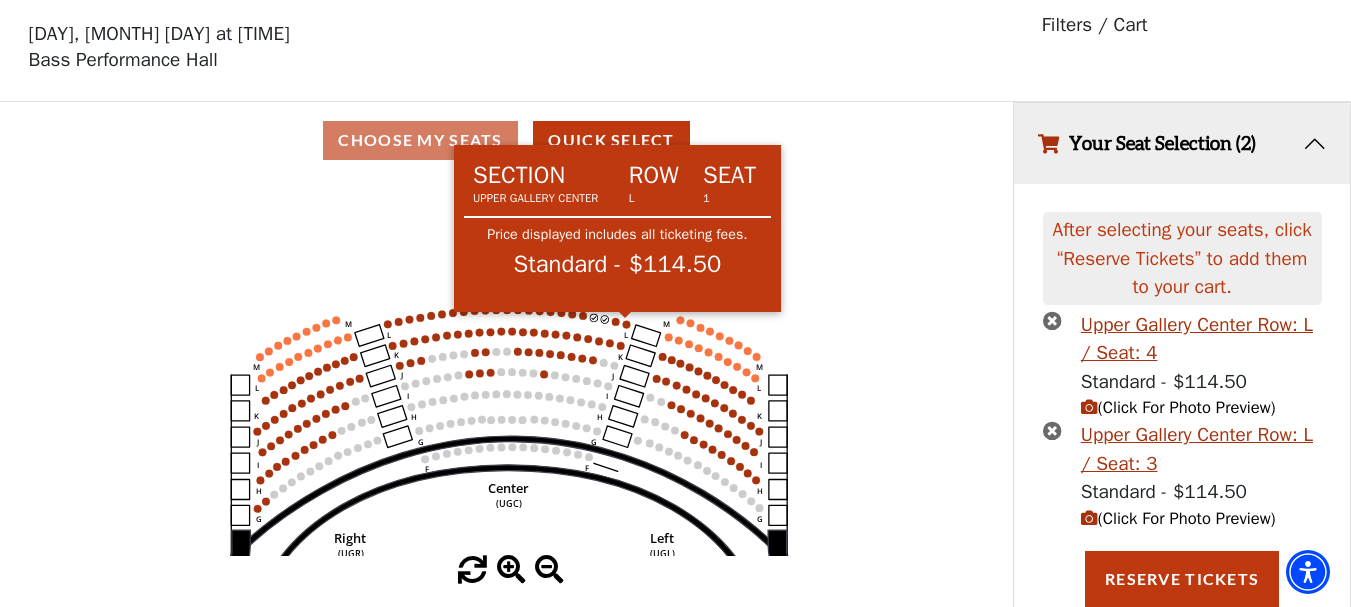 click 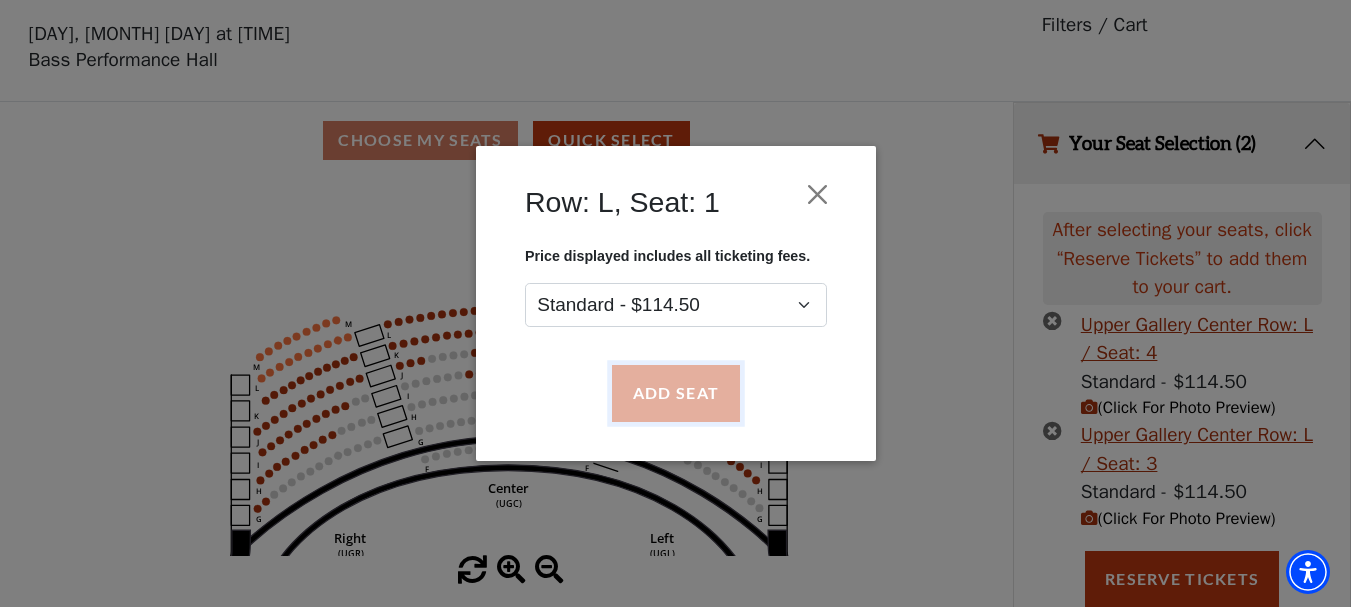 click on "Add Seat" at bounding box center (675, 394) 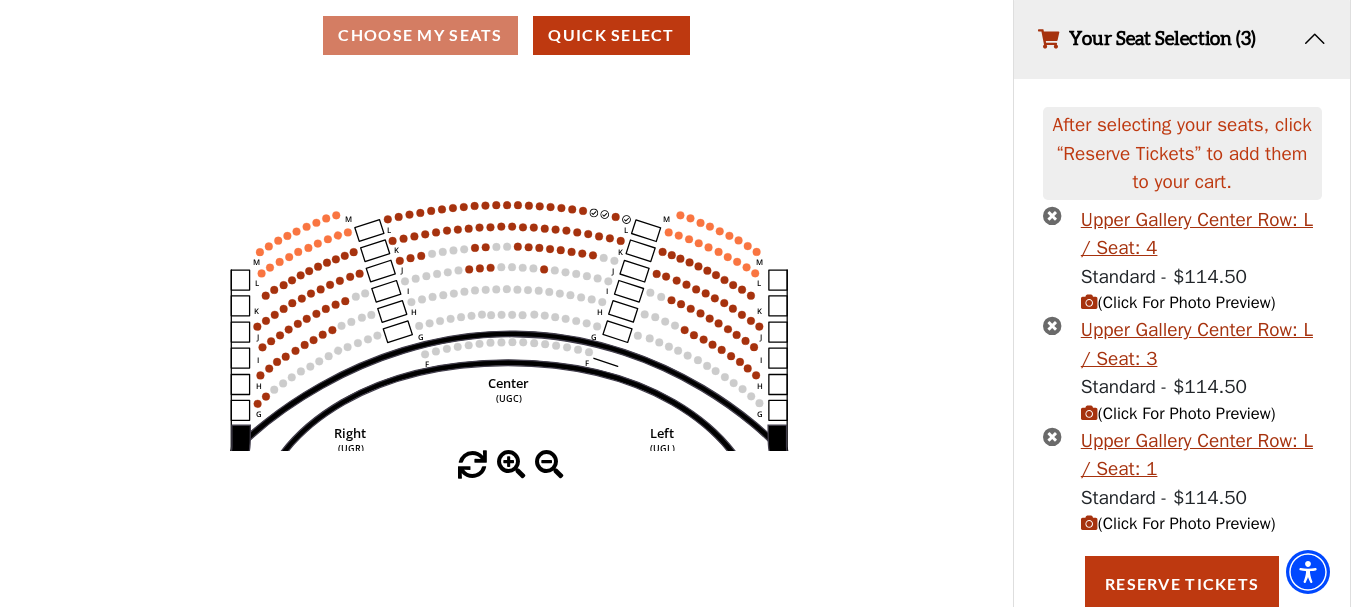 scroll, scrollTop: 183, scrollLeft: 0, axis: vertical 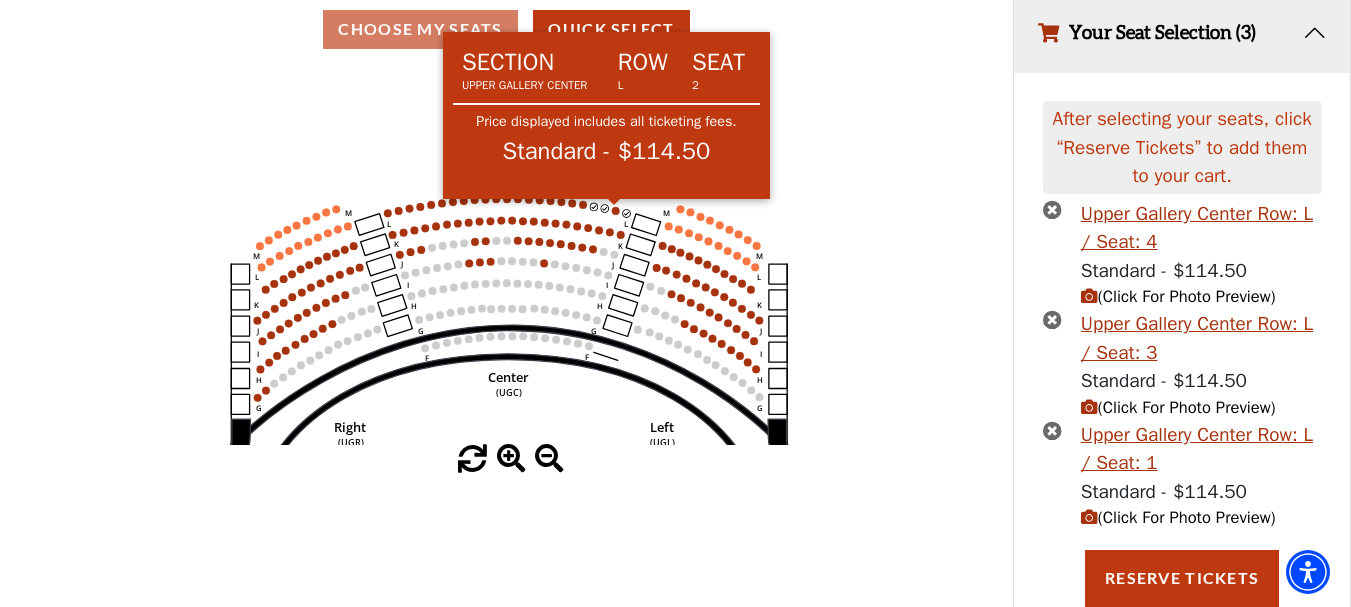 click 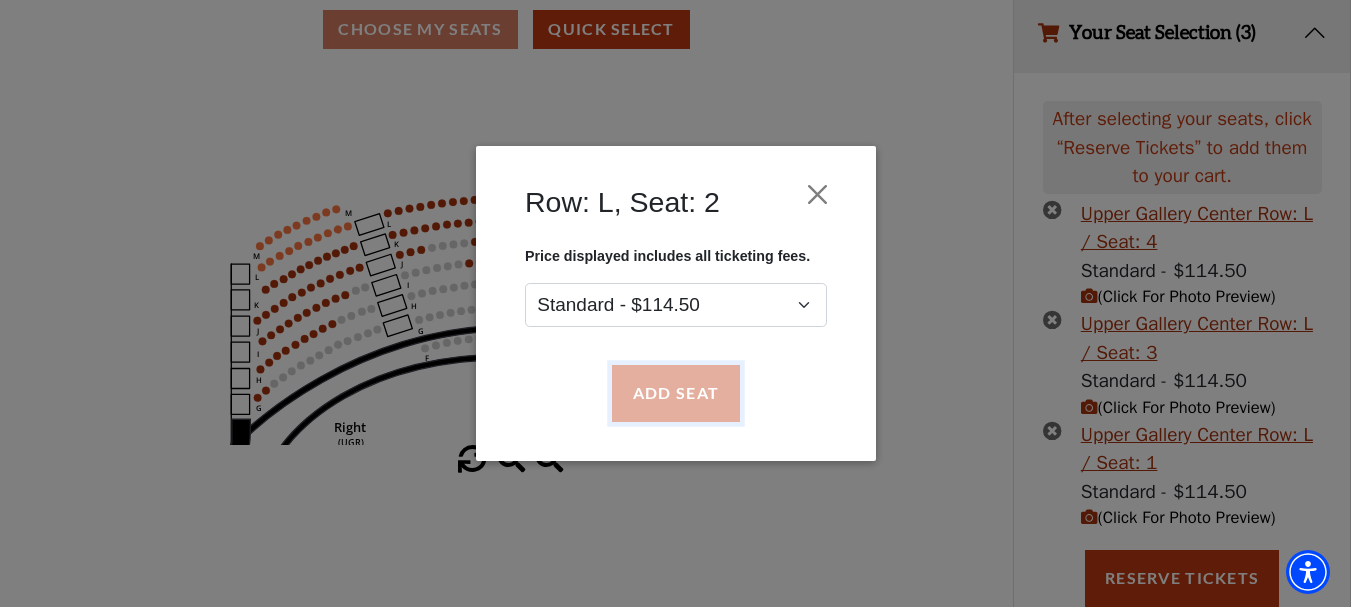 click on "Add Seat" at bounding box center (675, 394) 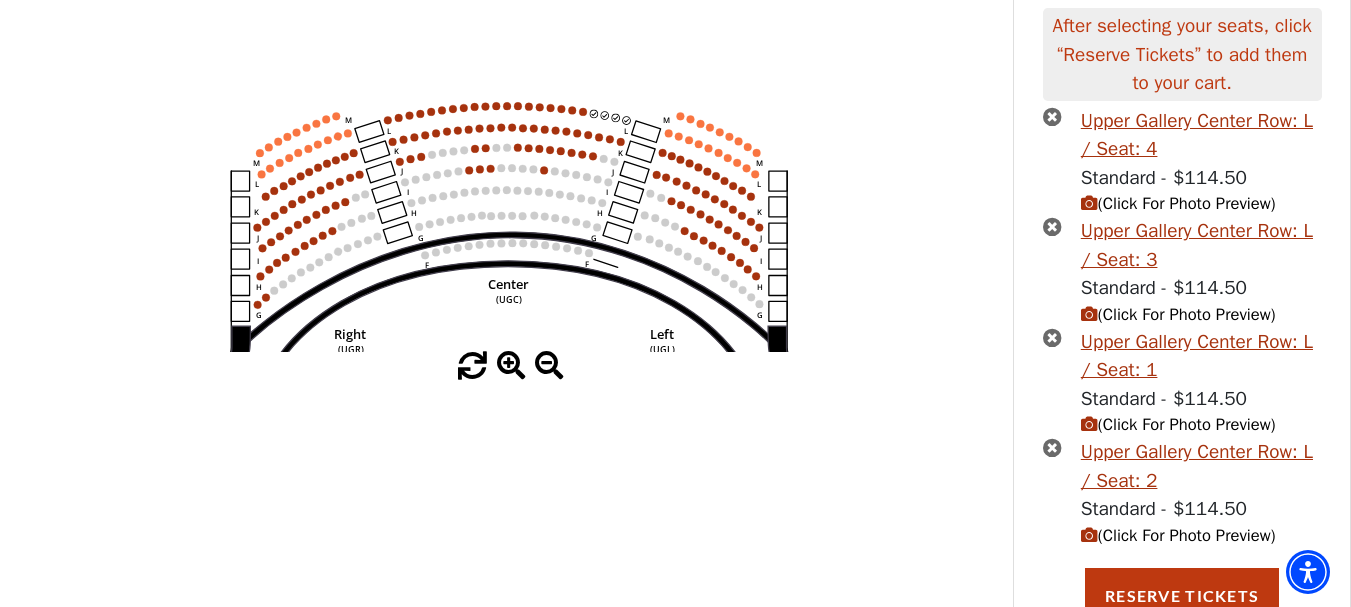 scroll, scrollTop: 293, scrollLeft: 0, axis: vertical 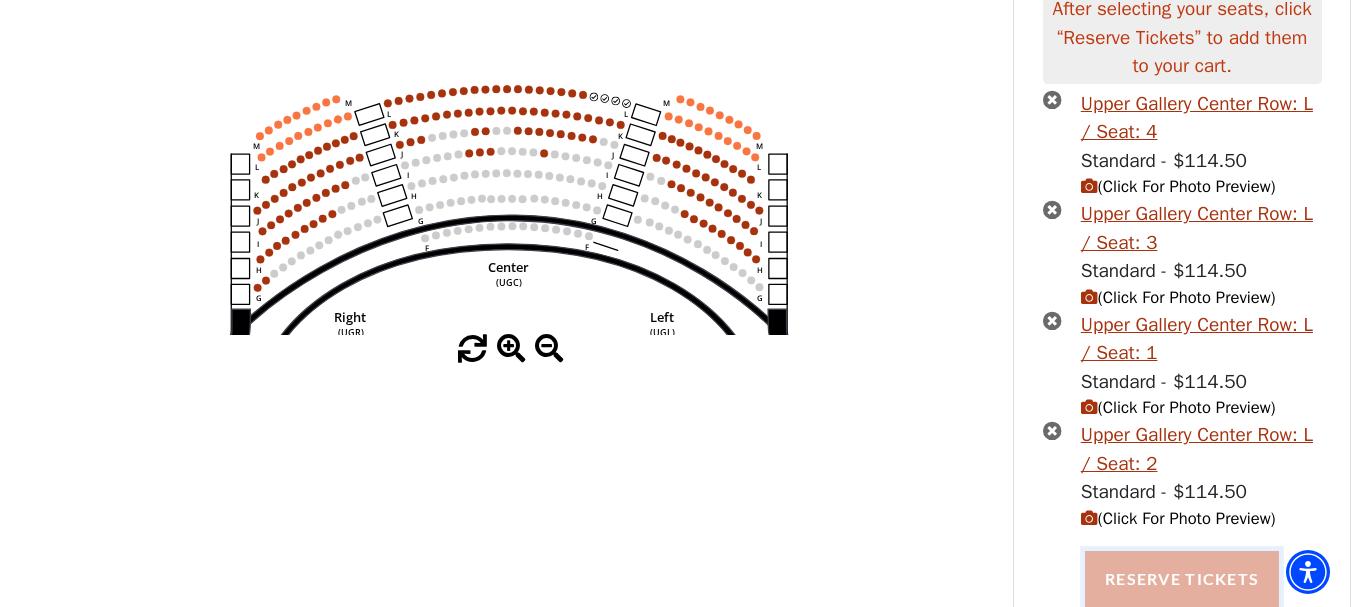 click on "Reserve Tickets" at bounding box center (1182, 579) 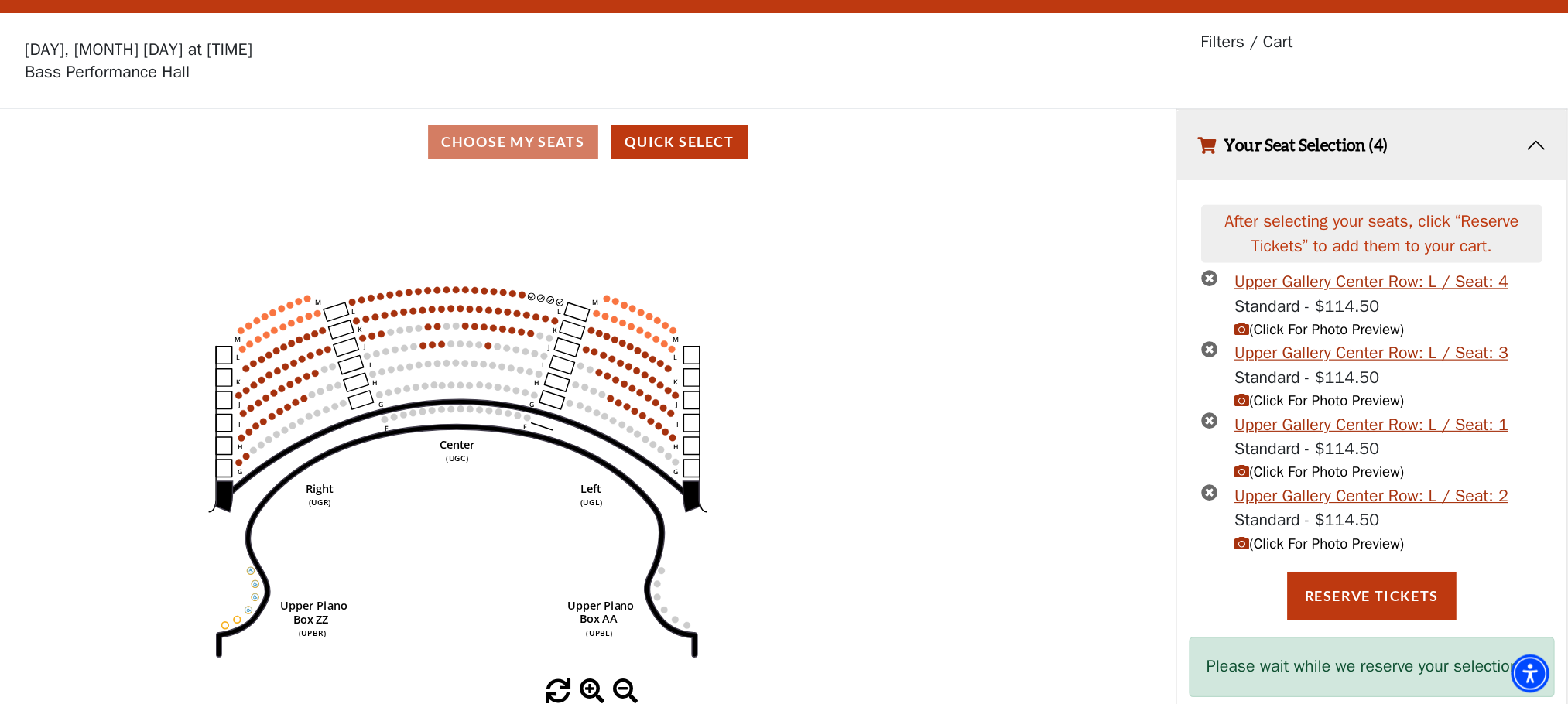 scroll, scrollTop: 38, scrollLeft: 0, axis: vertical 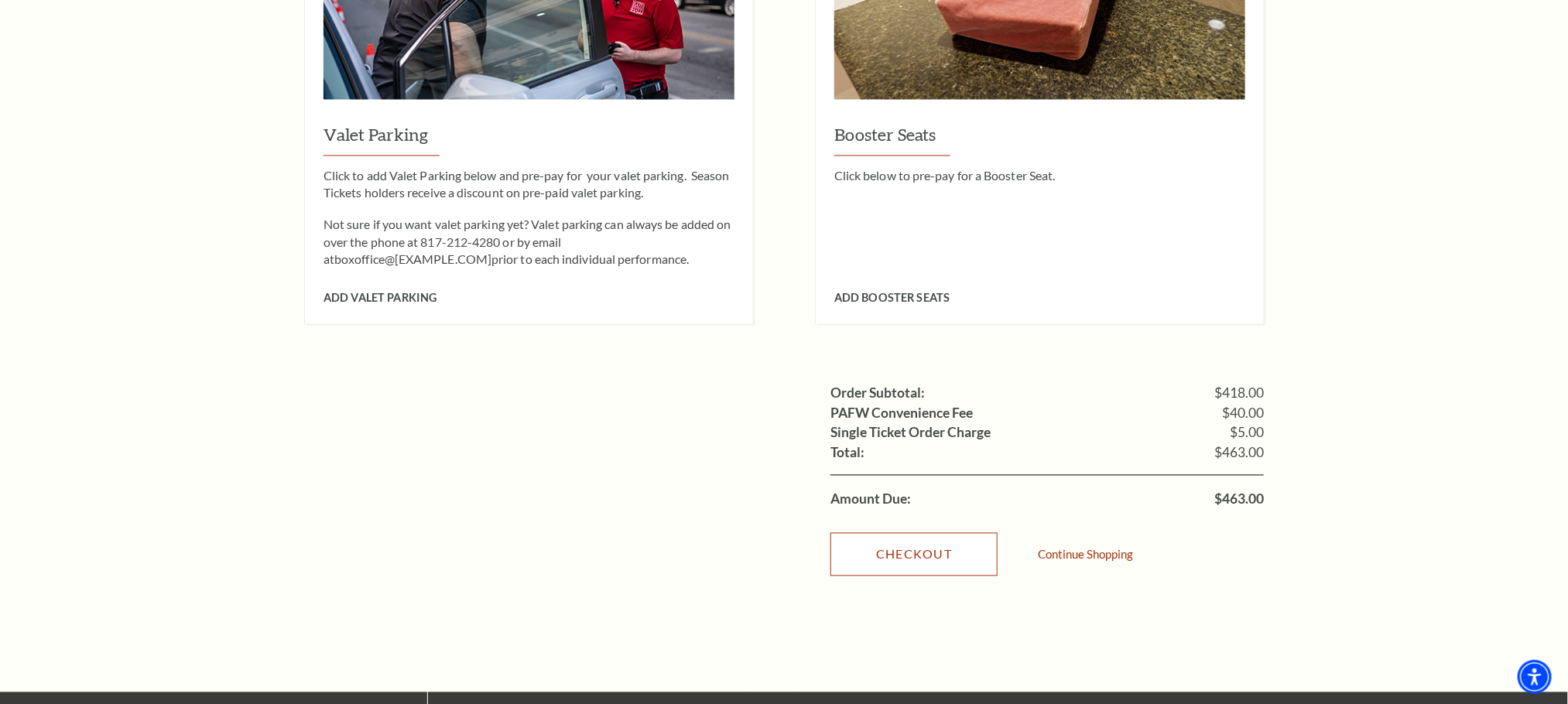 click on "Checkout" at bounding box center (914, 555) 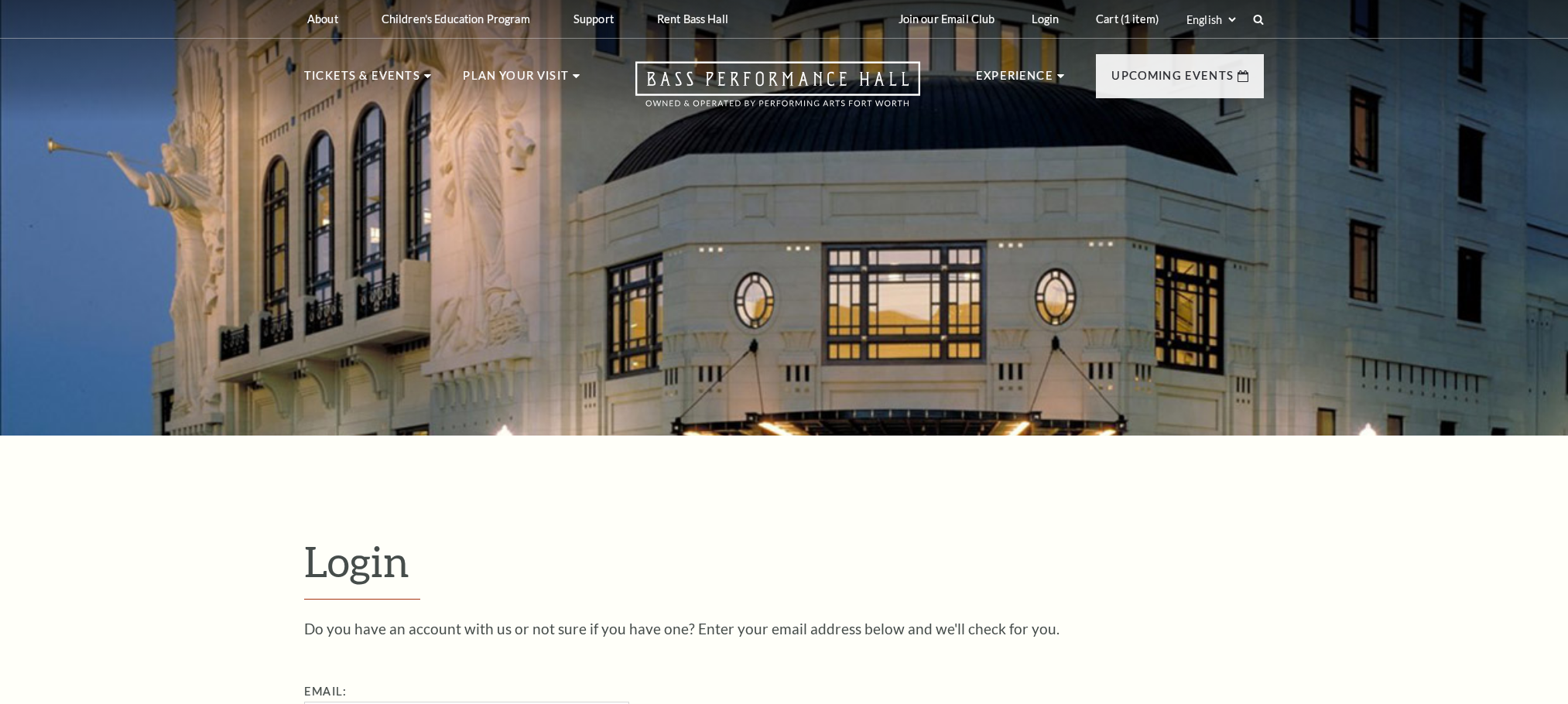 scroll, scrollTop: 536, scrollLeft: 0, axis: vertical 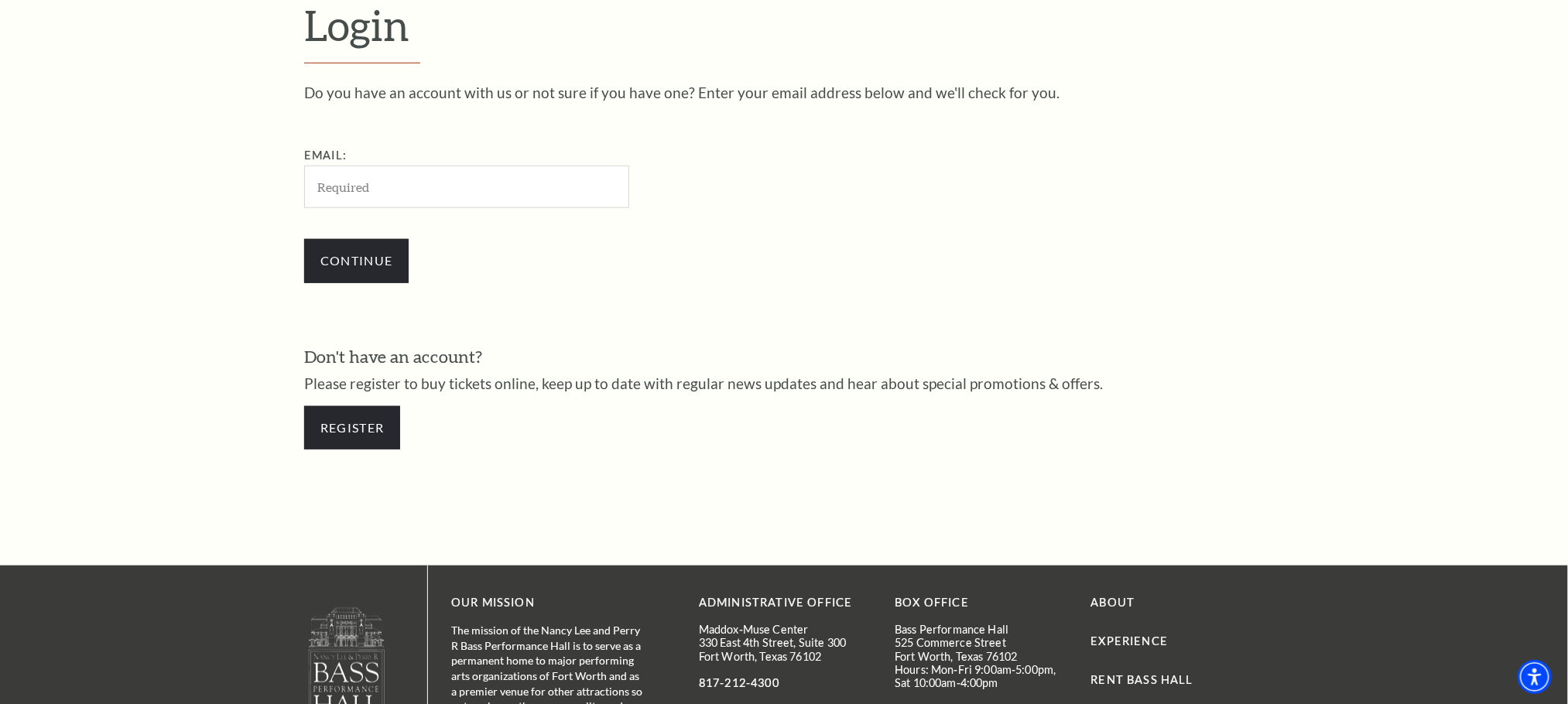 drag, startPoint x: 402, startPoint y: 196, endPoint x: 428, endPoint y: 205, distance: 27.51363 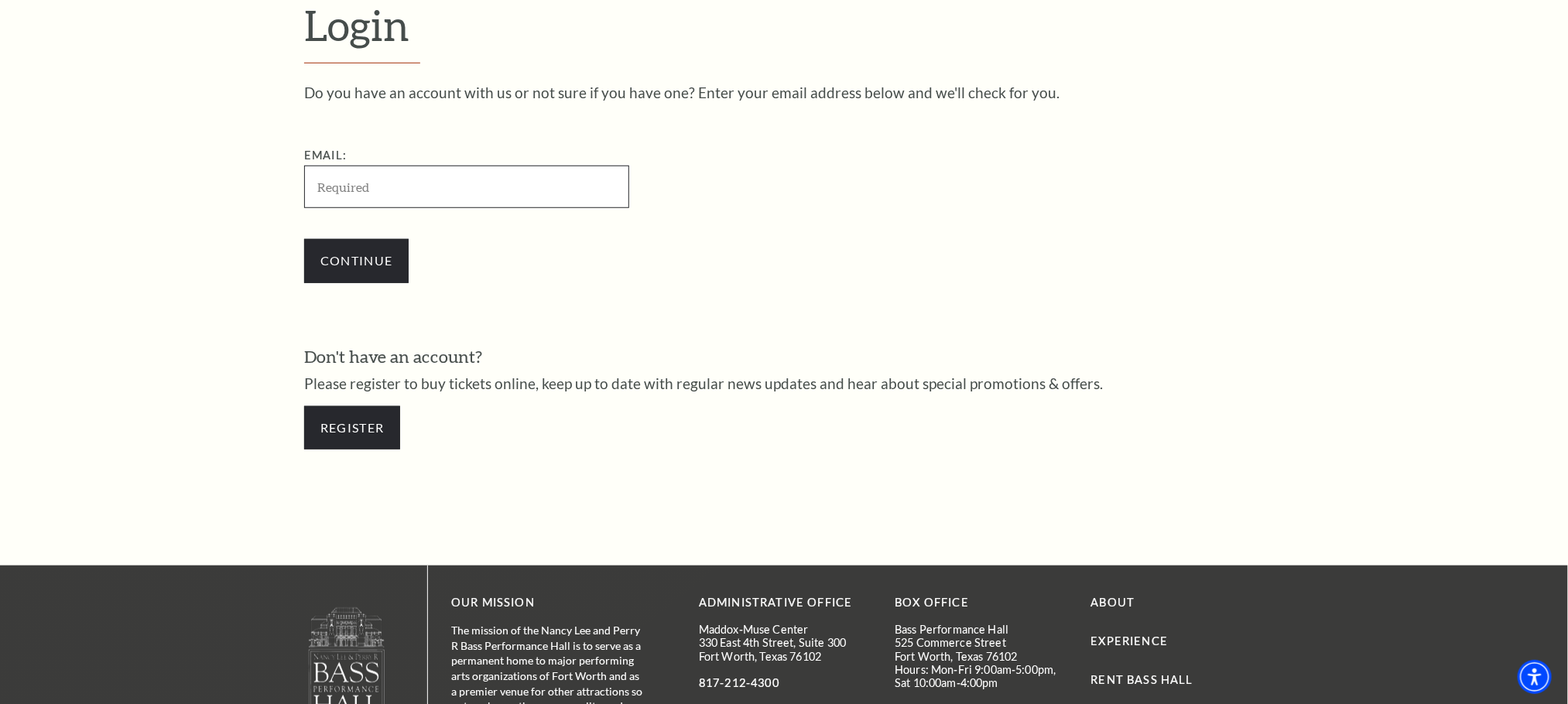 click on "Email:" at bounding box center (467, 186) 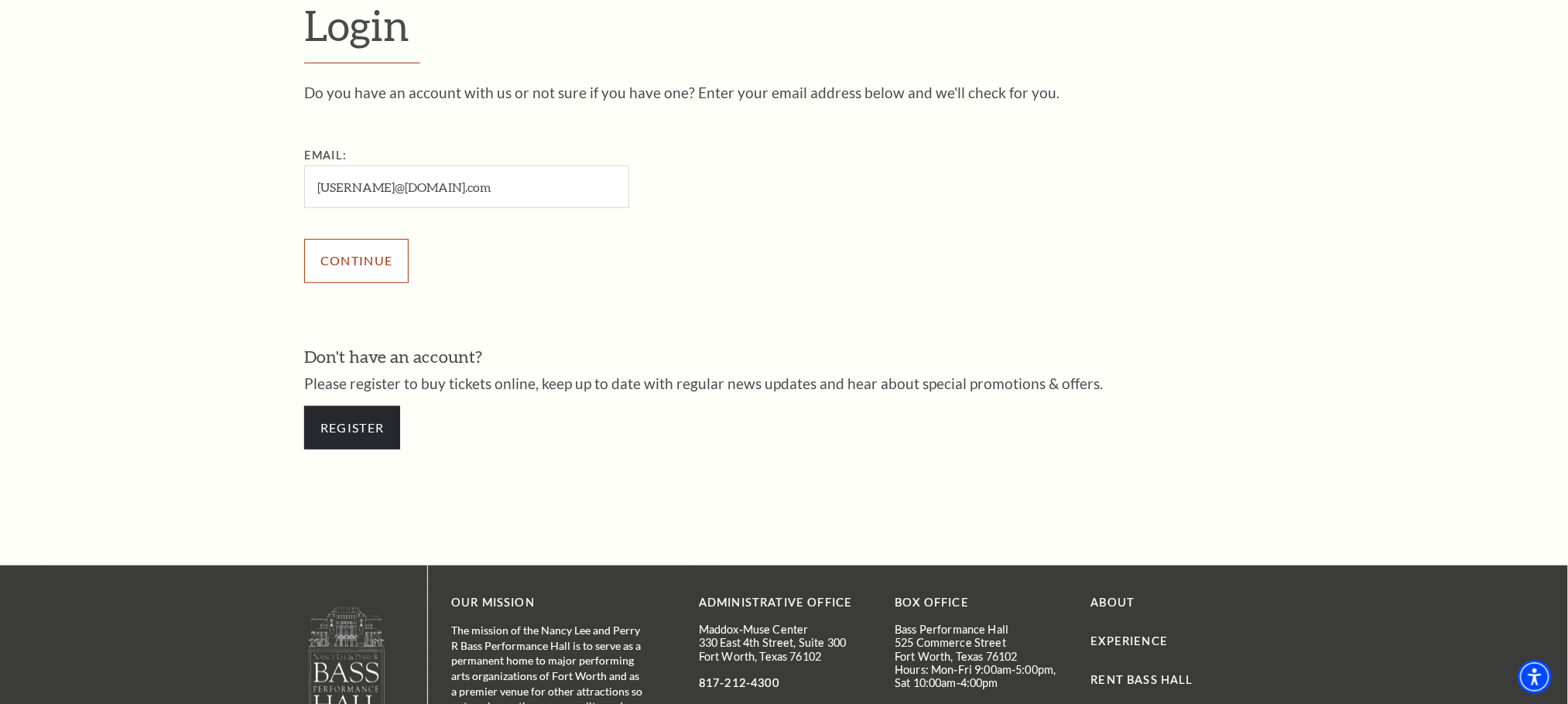 click on "Continue" at bounding box center [356, 261] 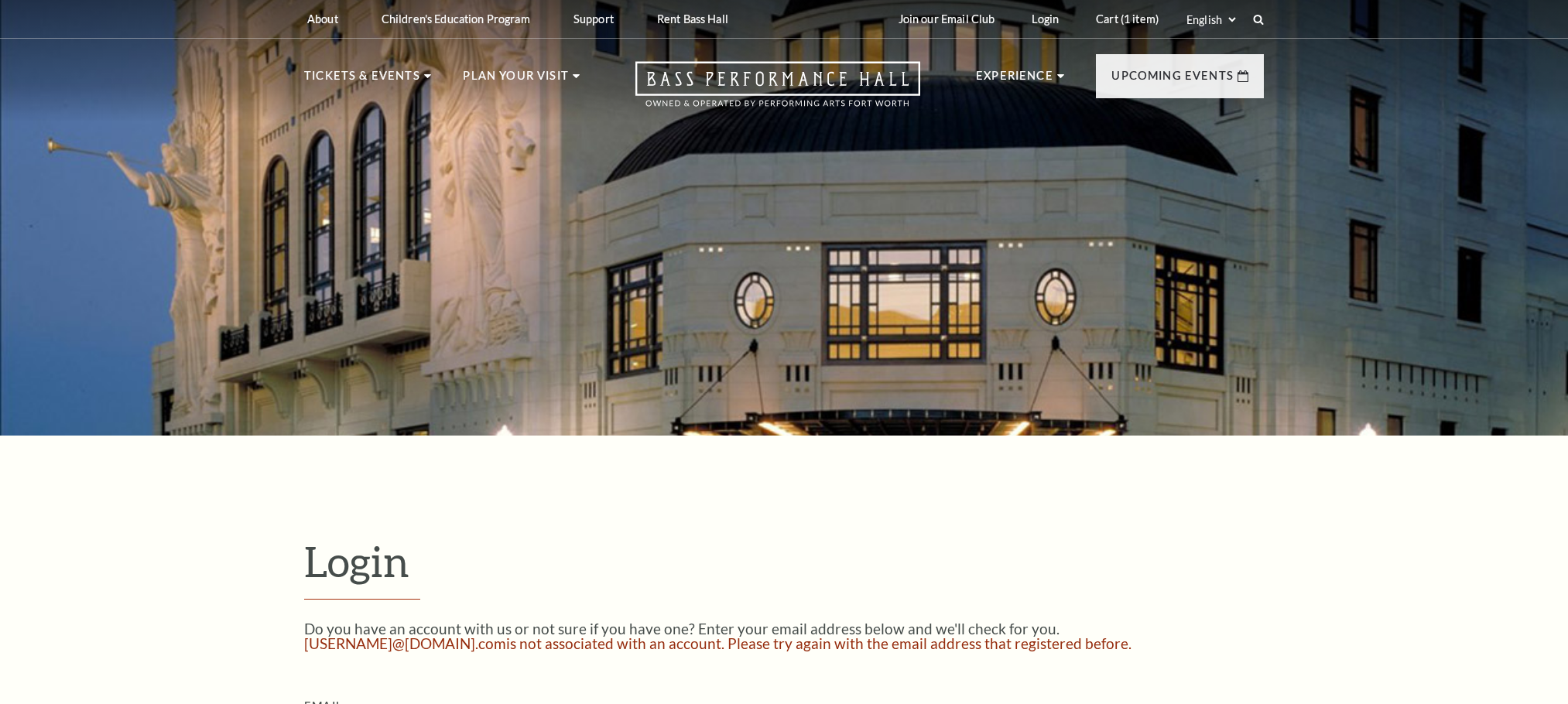 scroll, scrollTop: 386, scrollLeft: 0, axis: vertical 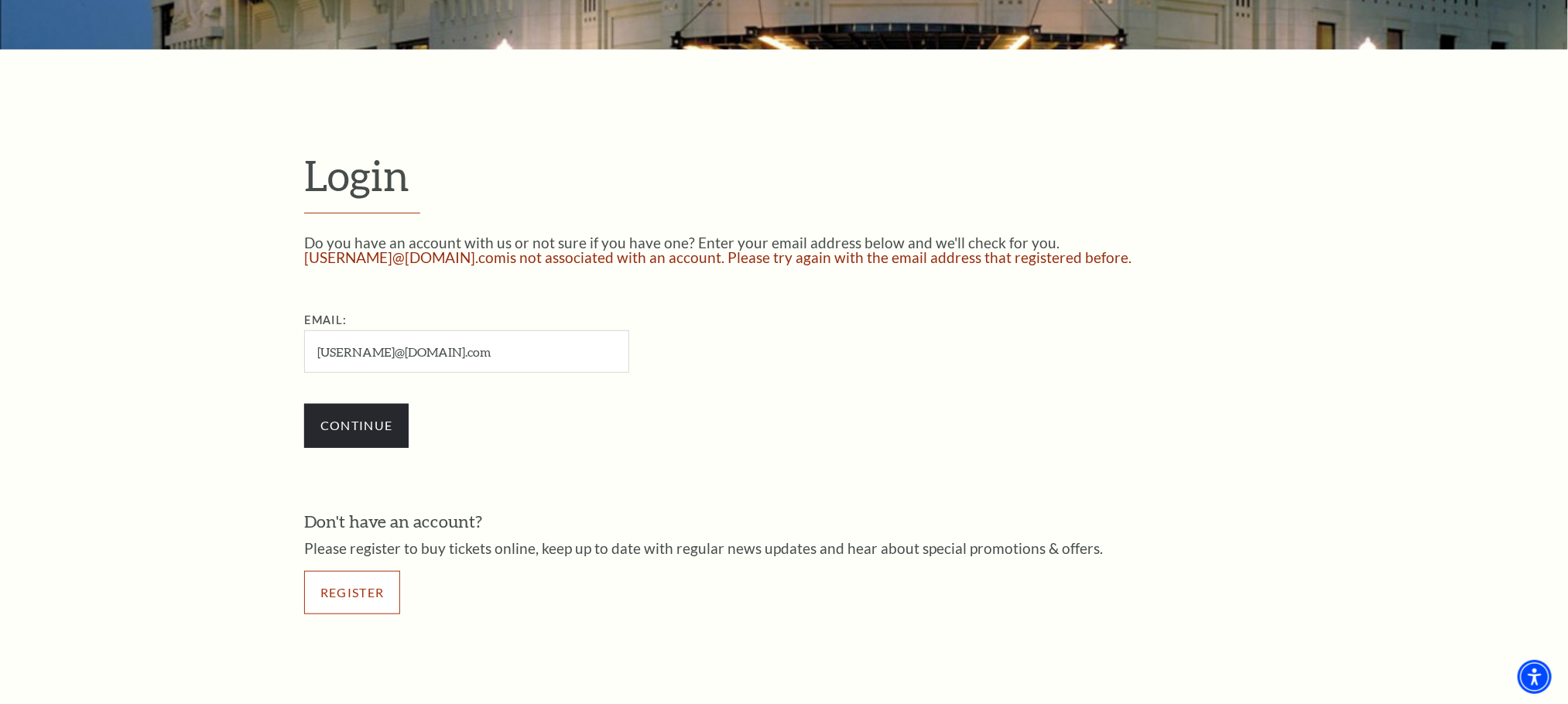 click on "Register" at bounding box center (352, 593) 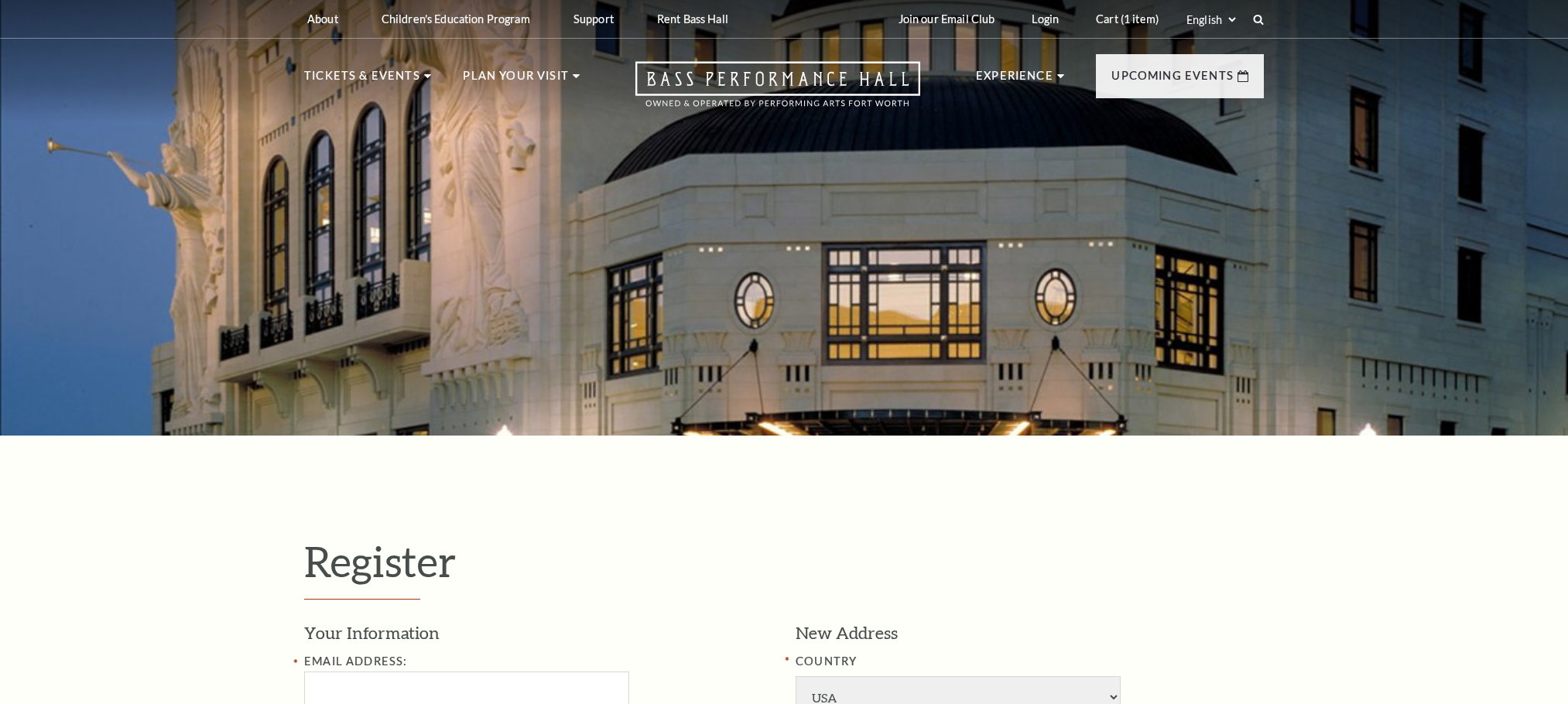 select on "1" 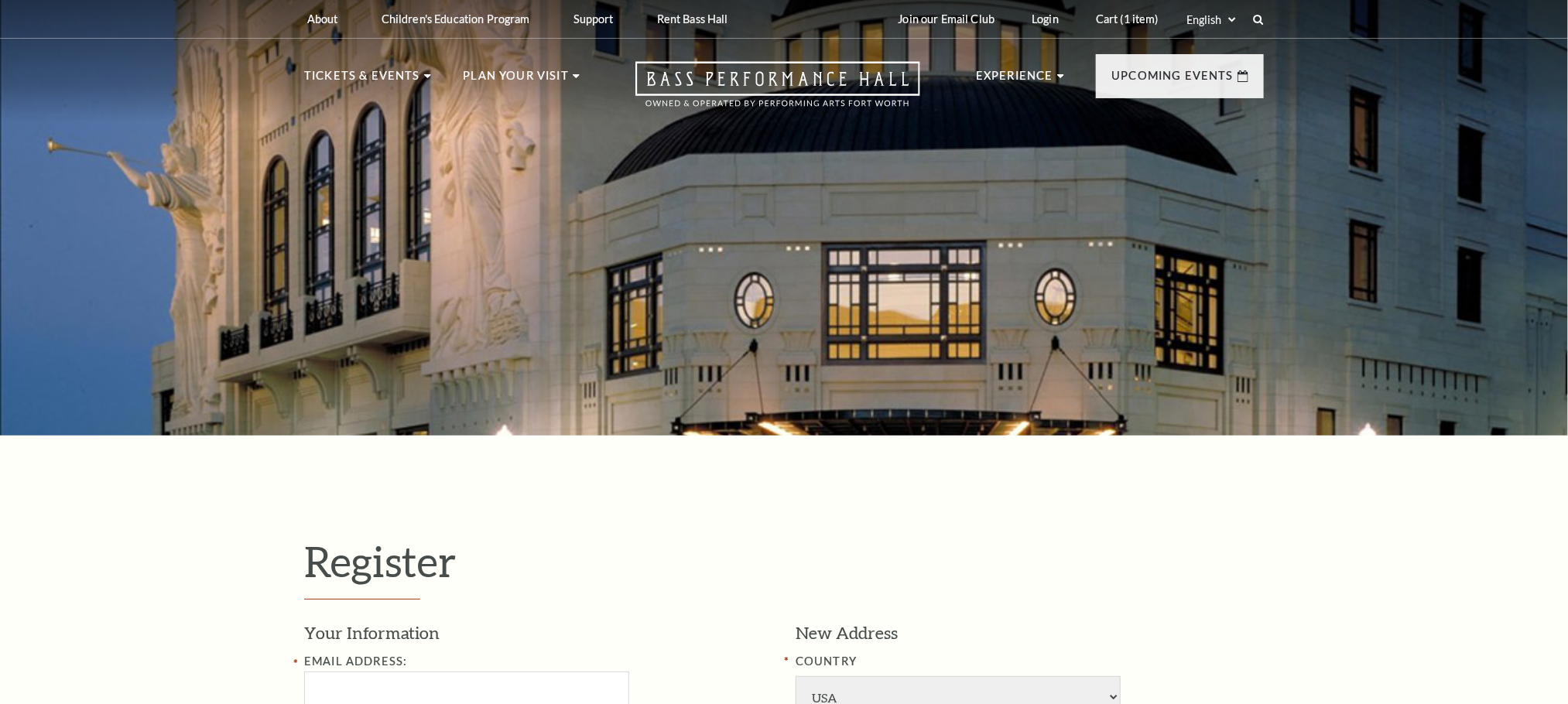 scroll, scrollTop: 0, scrollLeft: 0, axis: both 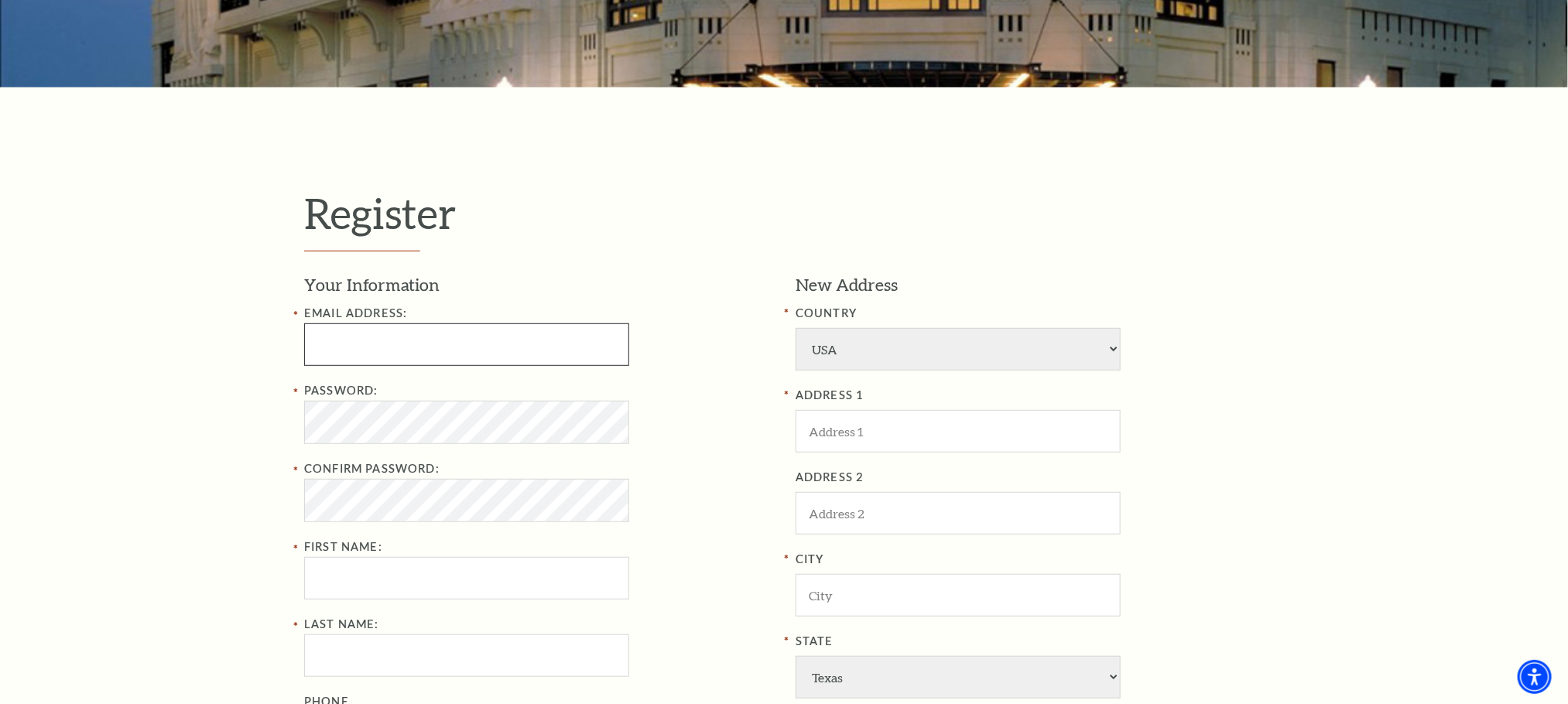 drag, startPoint x: 393, startPoint y: 356, endPoint x: 462, endPoint y: 367, distance: 69.87131 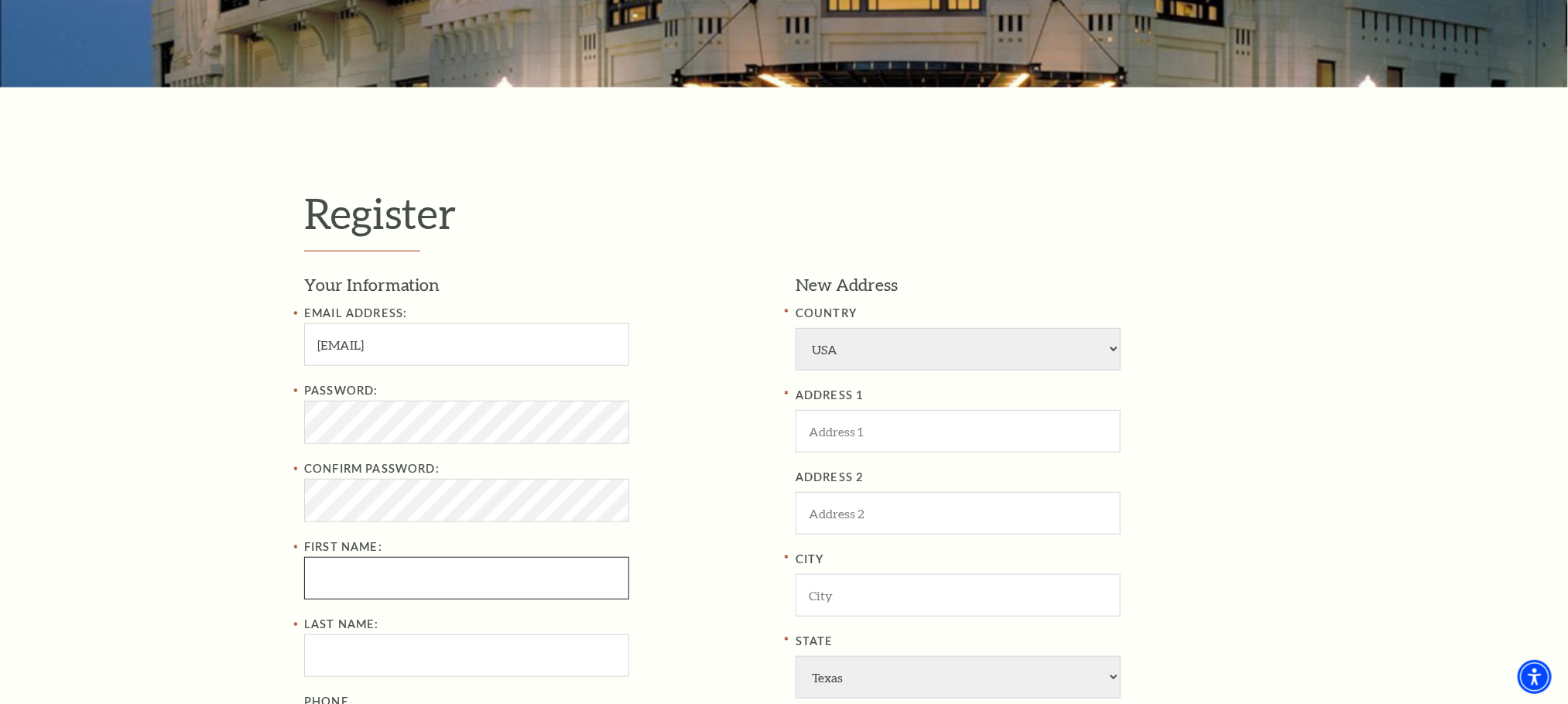 type on "[FIRST]" 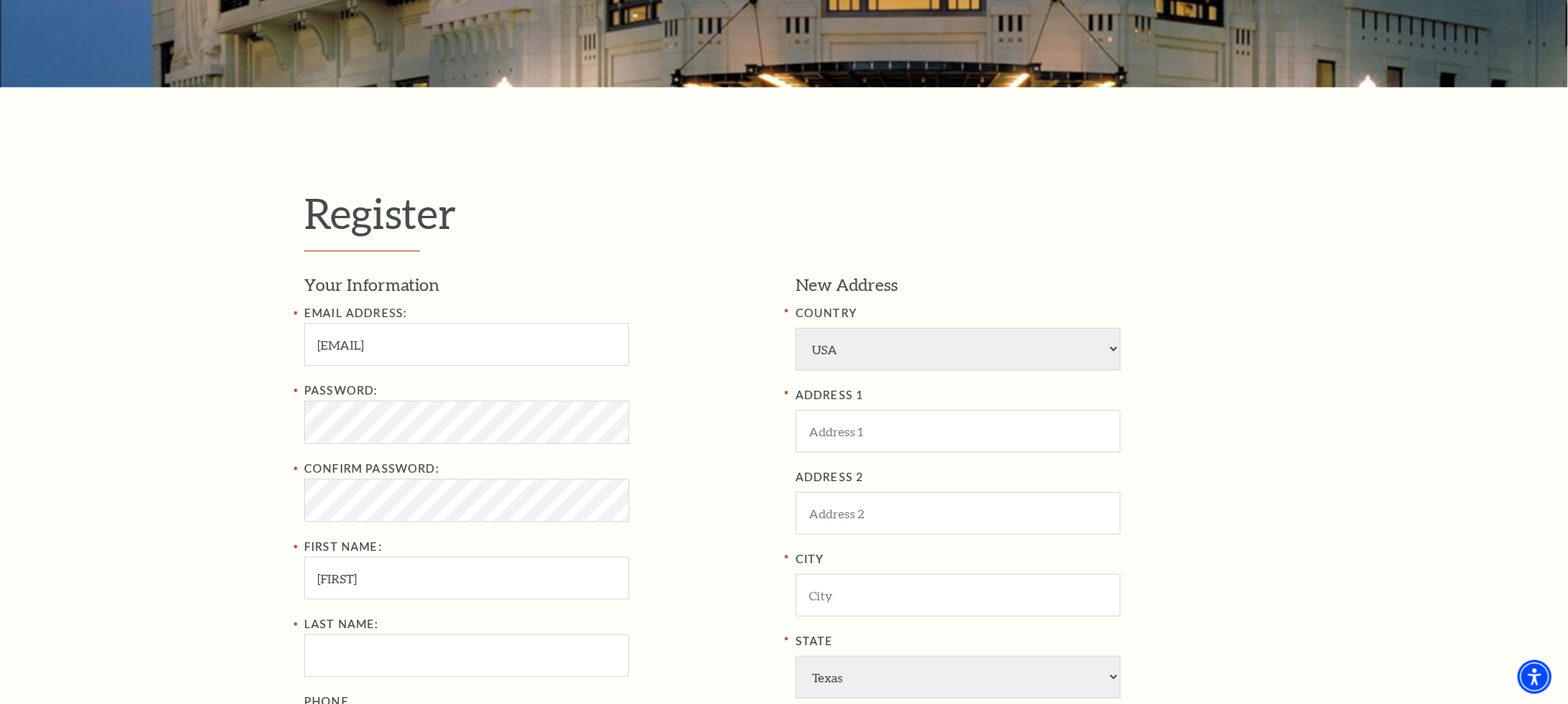 type on "[LAST]" 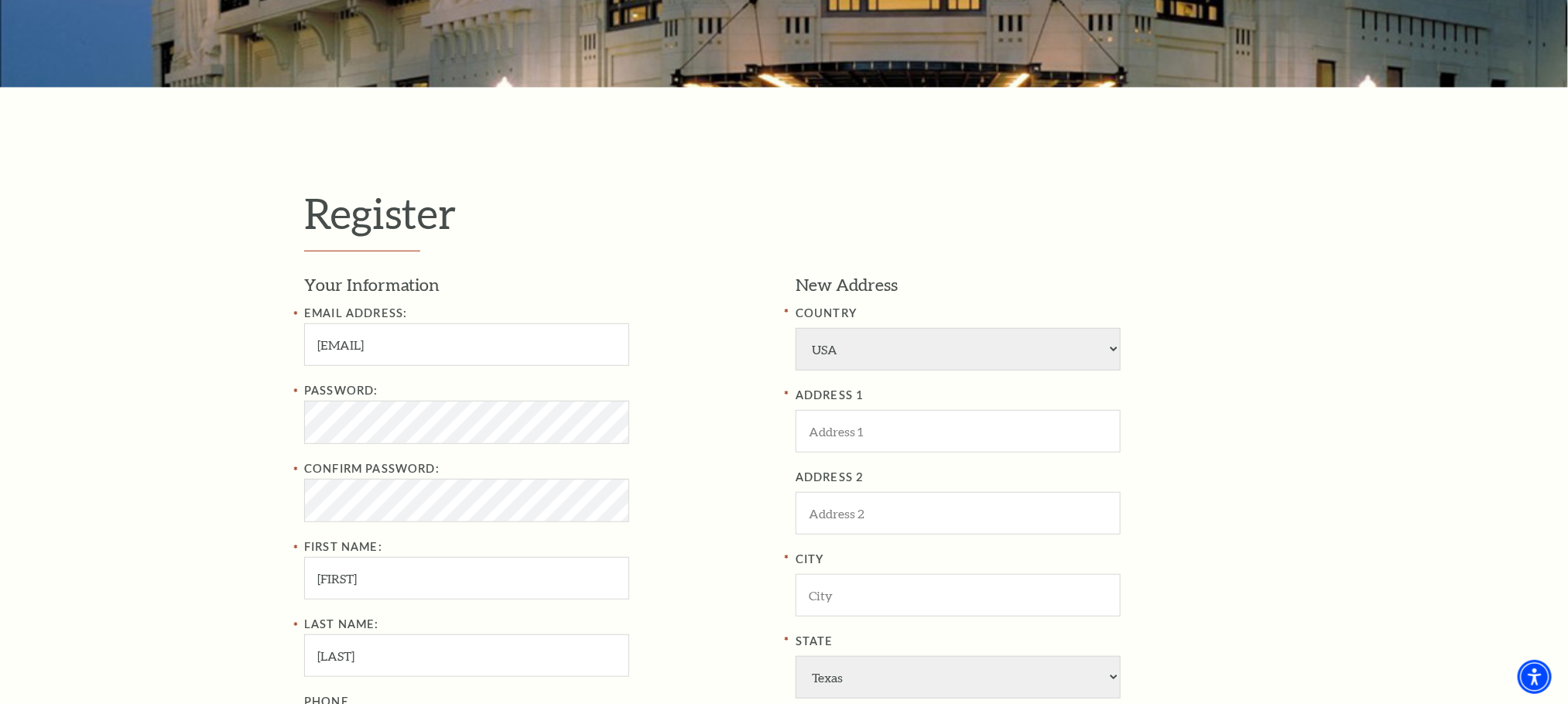 type on "[PHONE]" 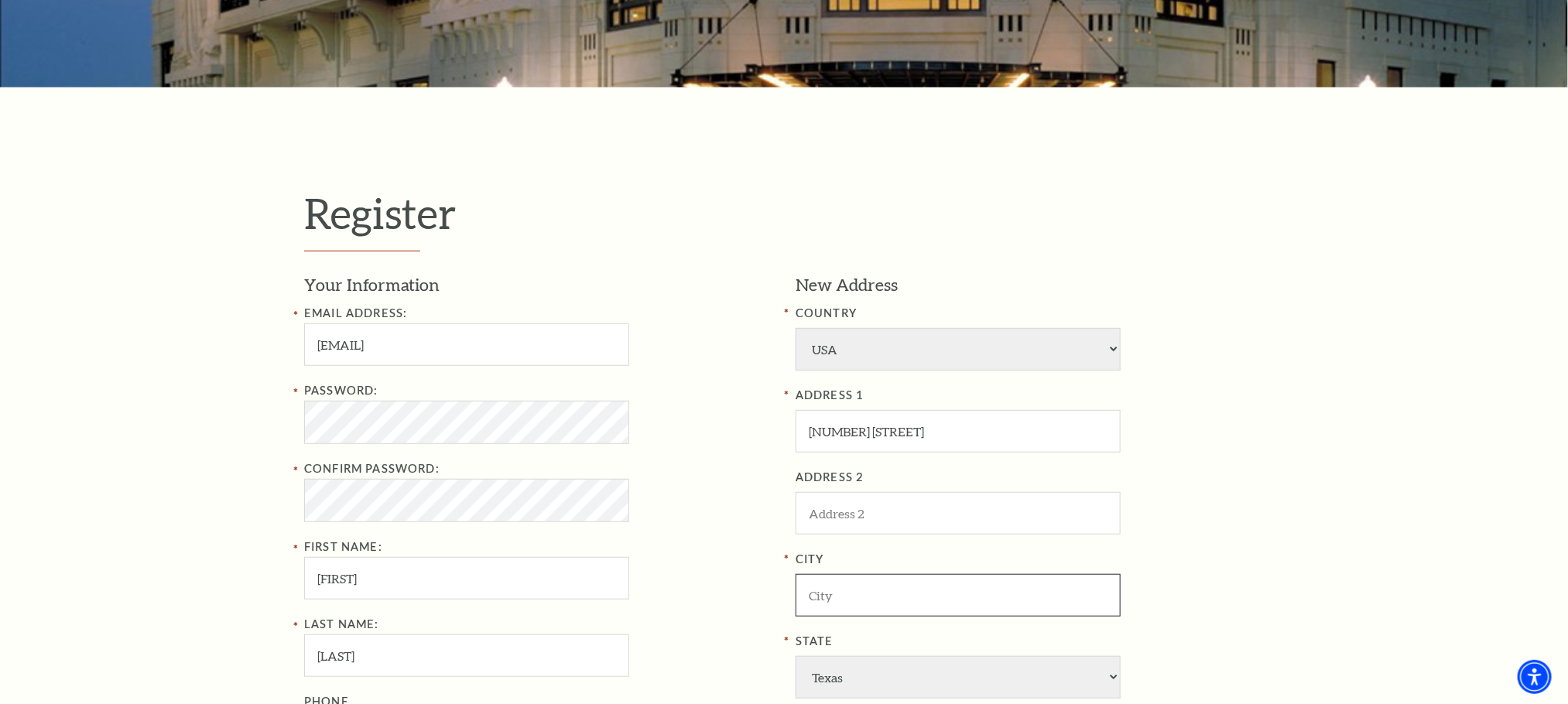 type on "New York" 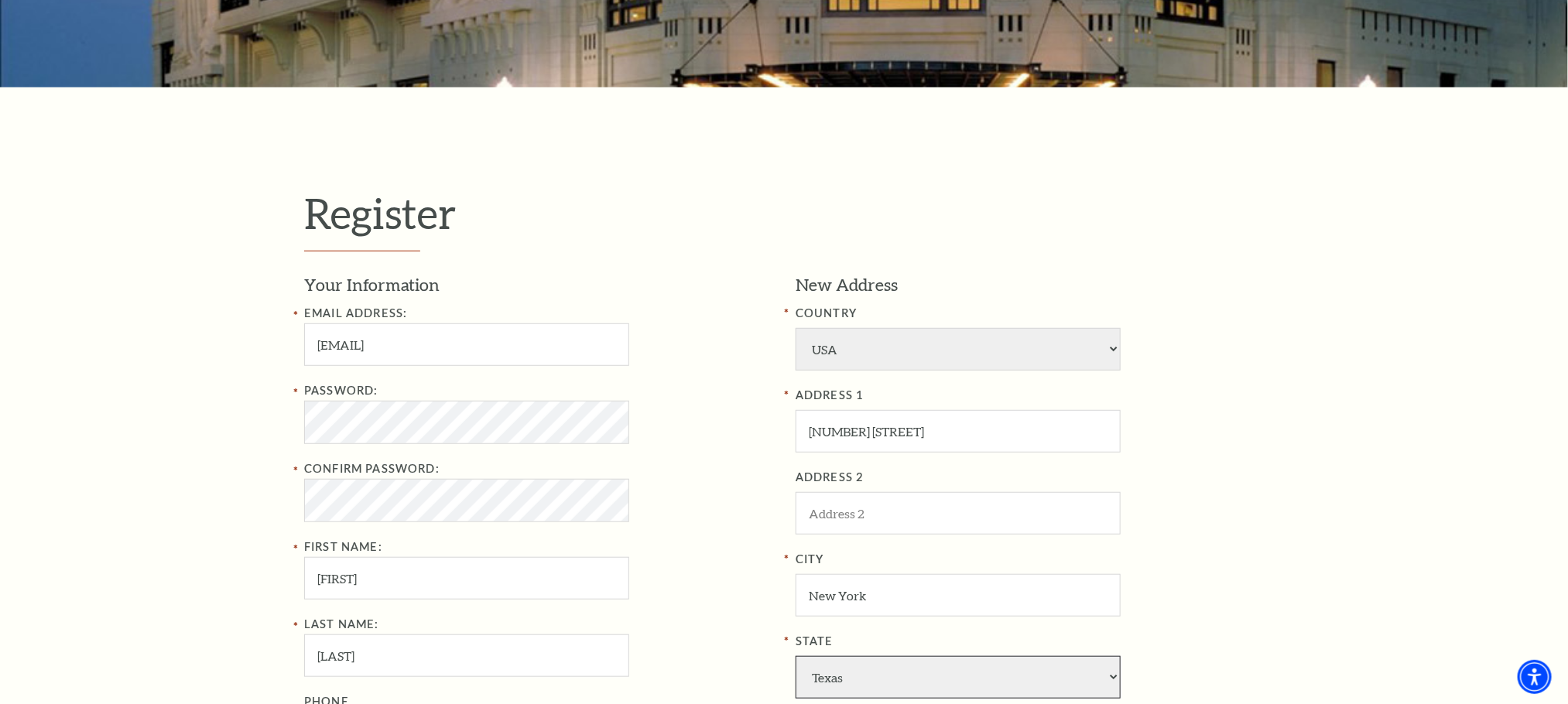 select on "NY" 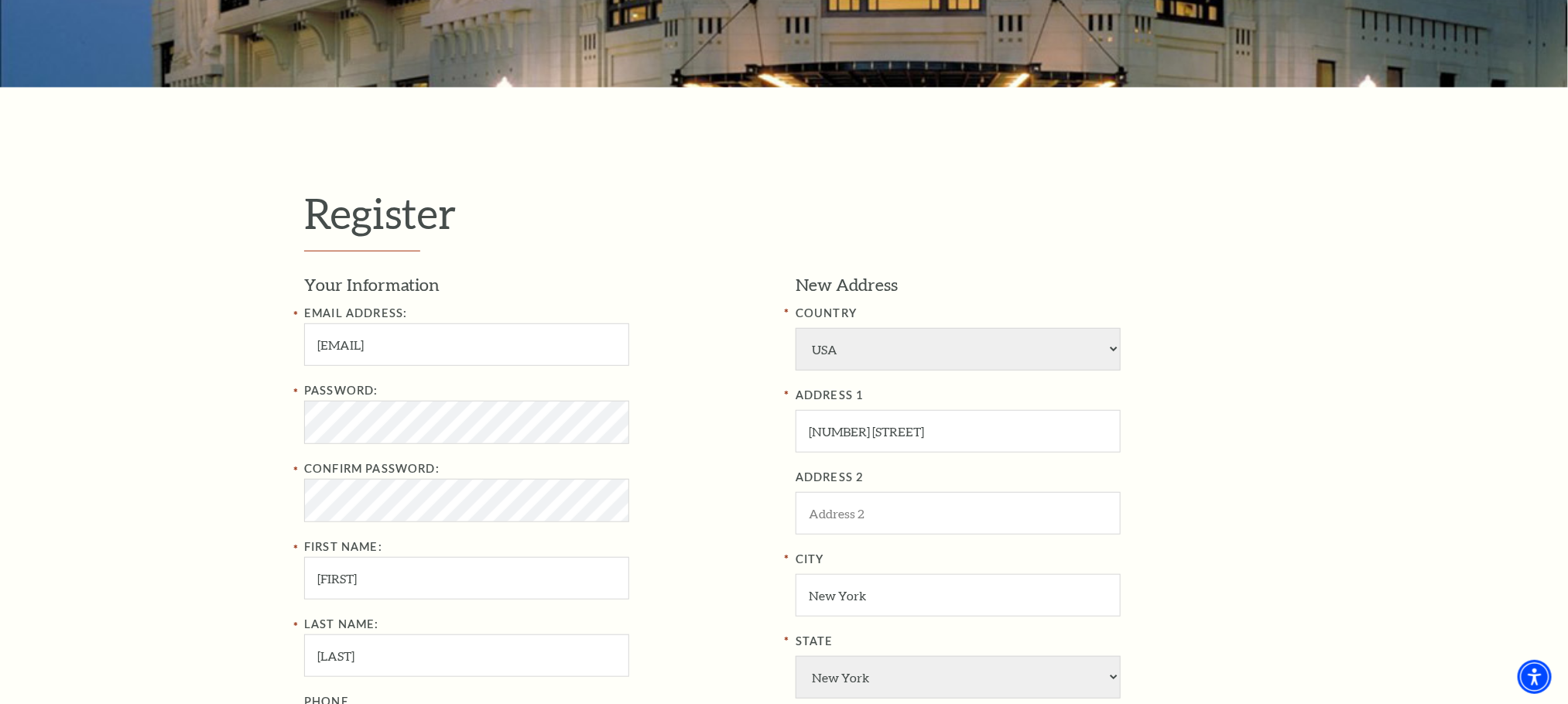 type on "[POSTAL_CODE]" 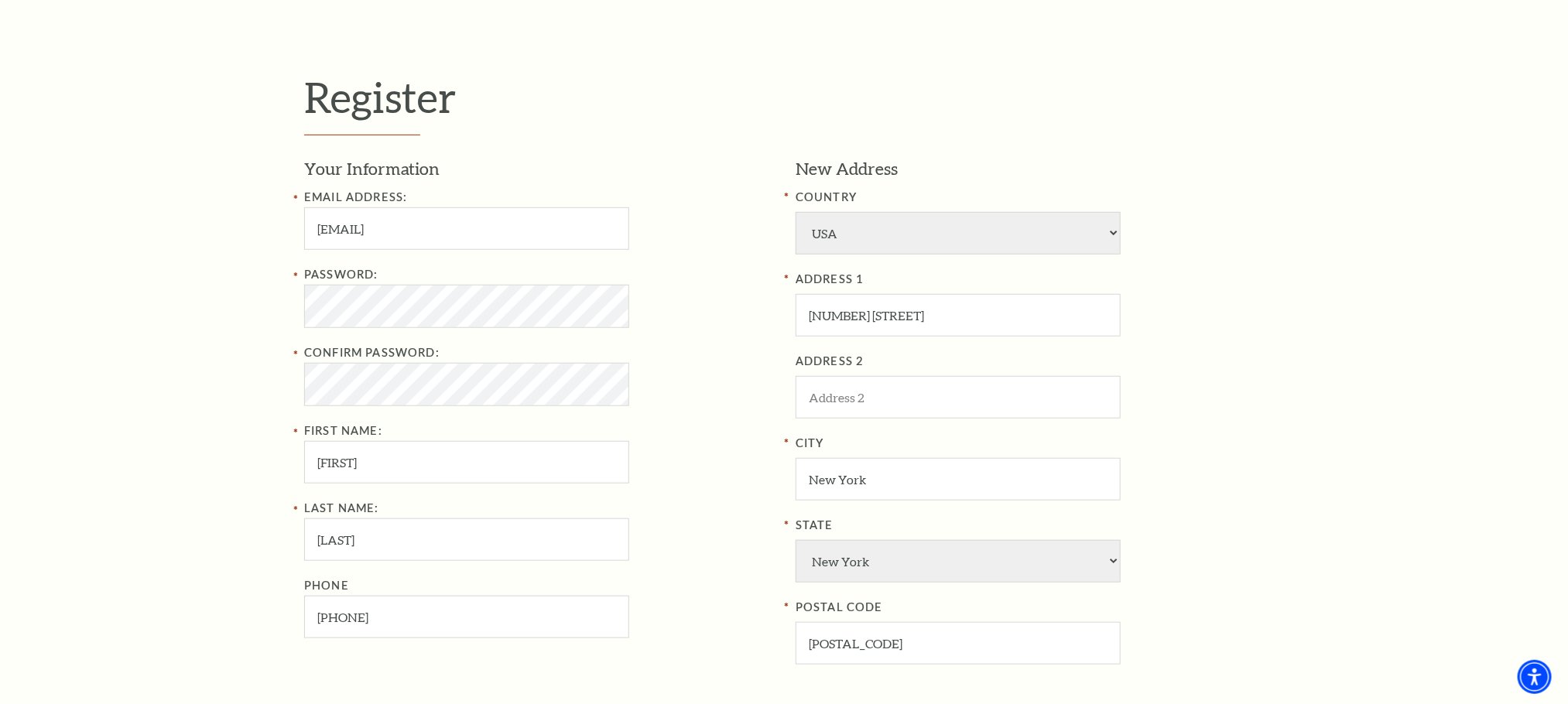 click on "Confirm Password:" at bounding box center (538, 374) 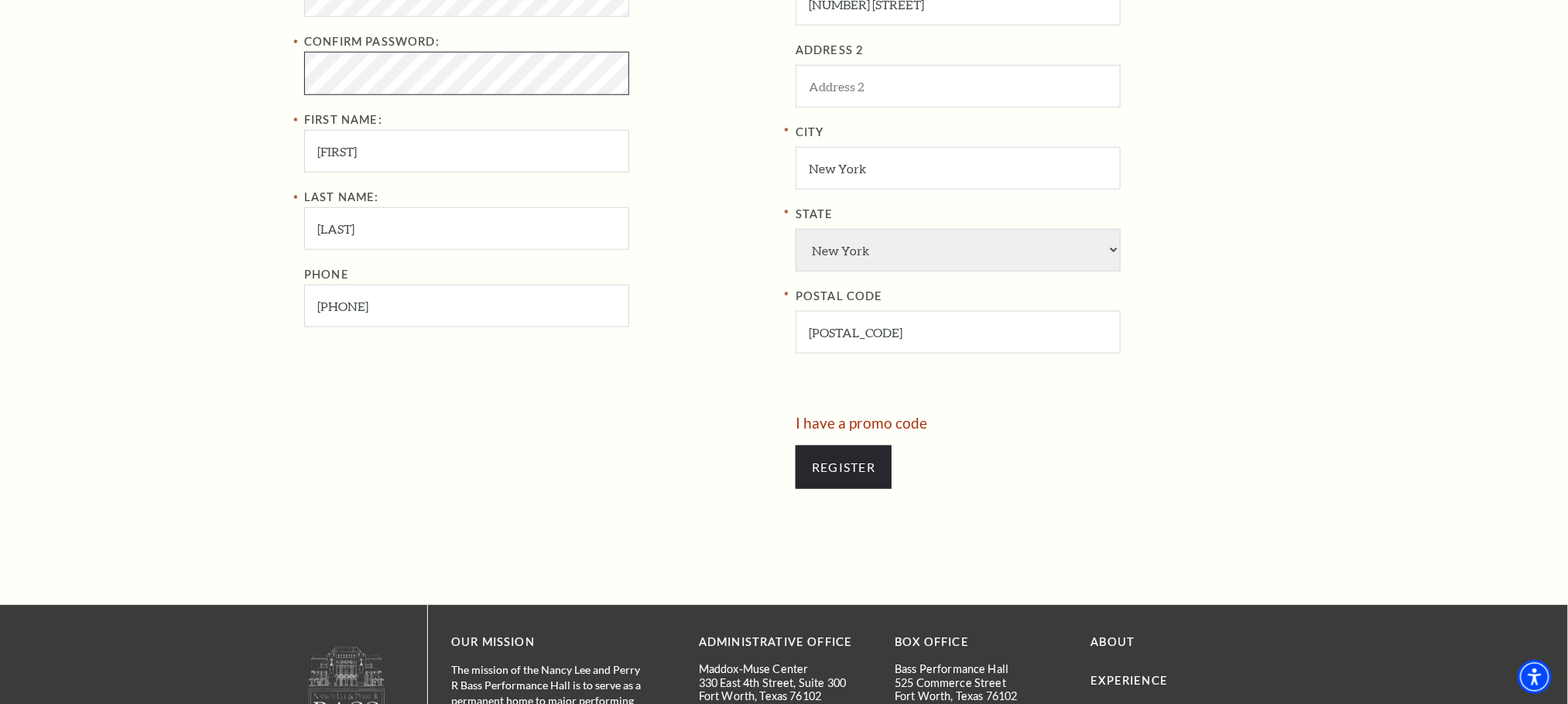 scroll, scrollTop: 928, scrollLeft: 0, axis: vertical 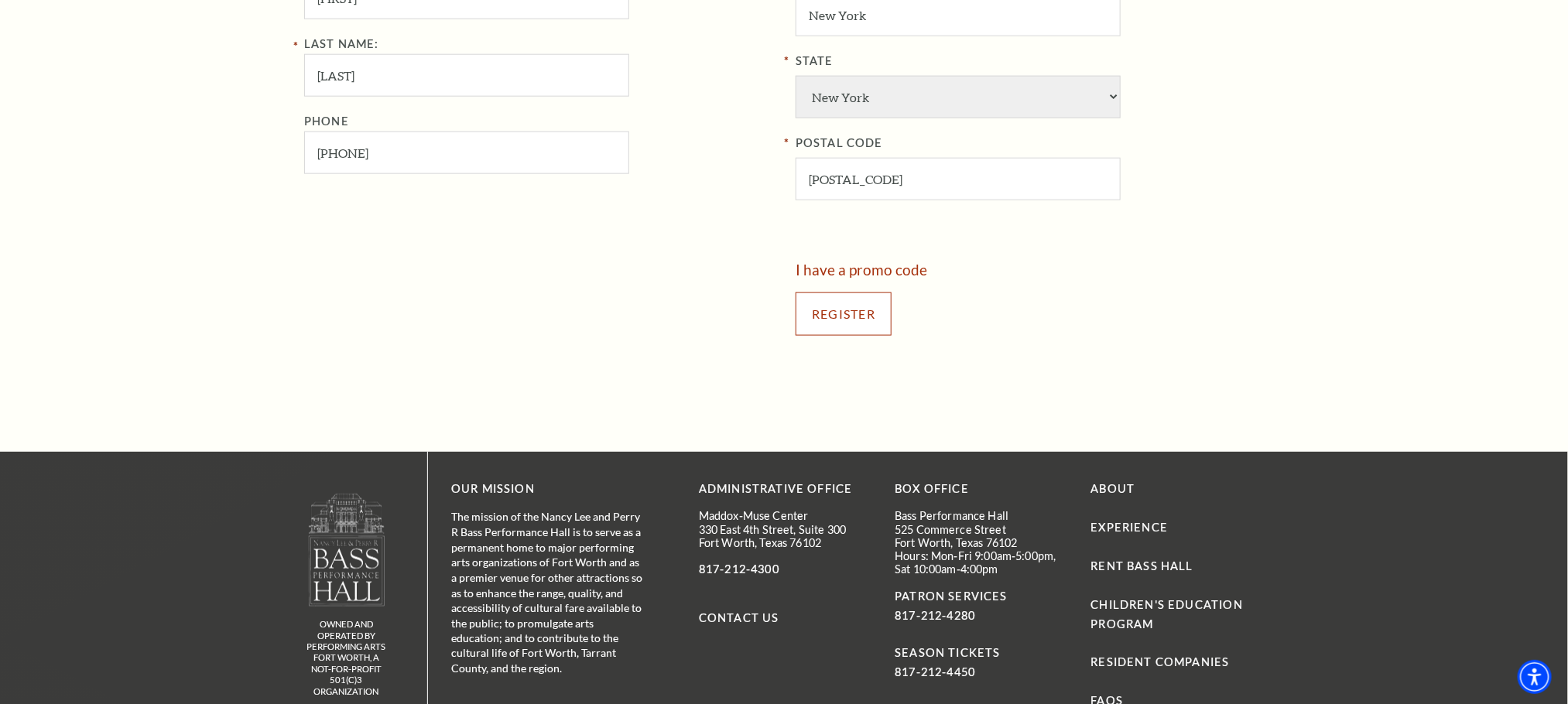 click on "Register" at bounding box center [844, 314] 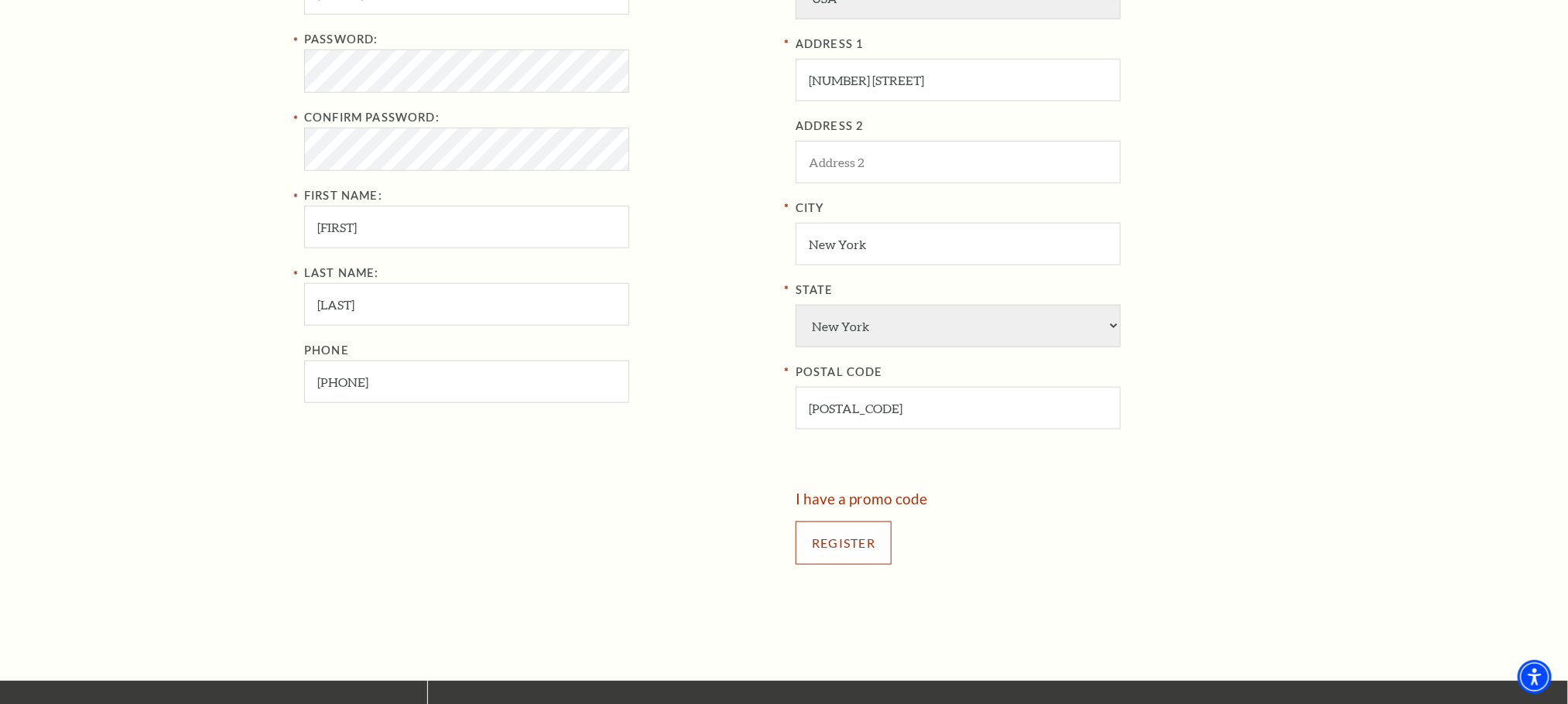 scroll, scrollTop: 918, scrollLeft: 0, axis: vertical 